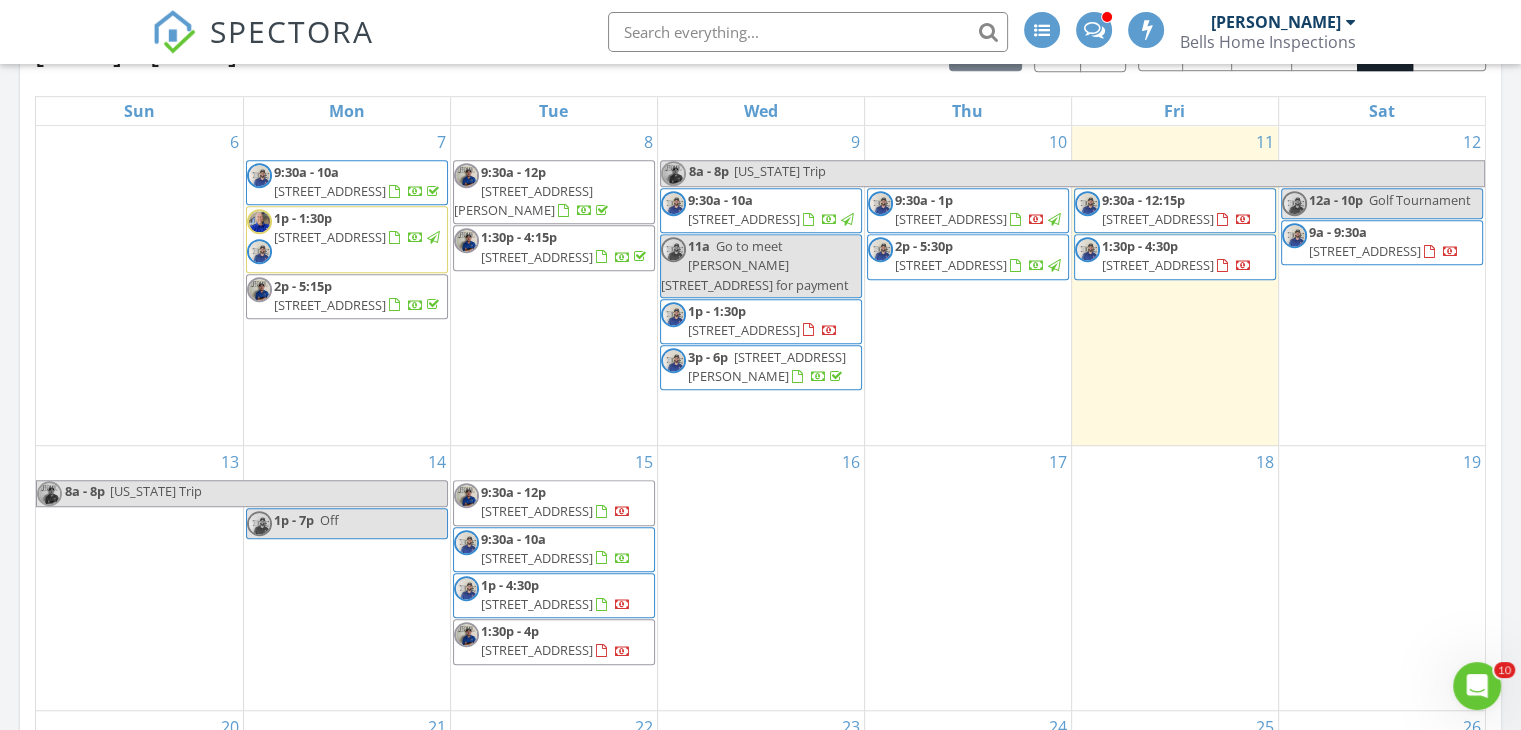 scroll, scrollTop: 0, scrollLeft: 0, axis: both 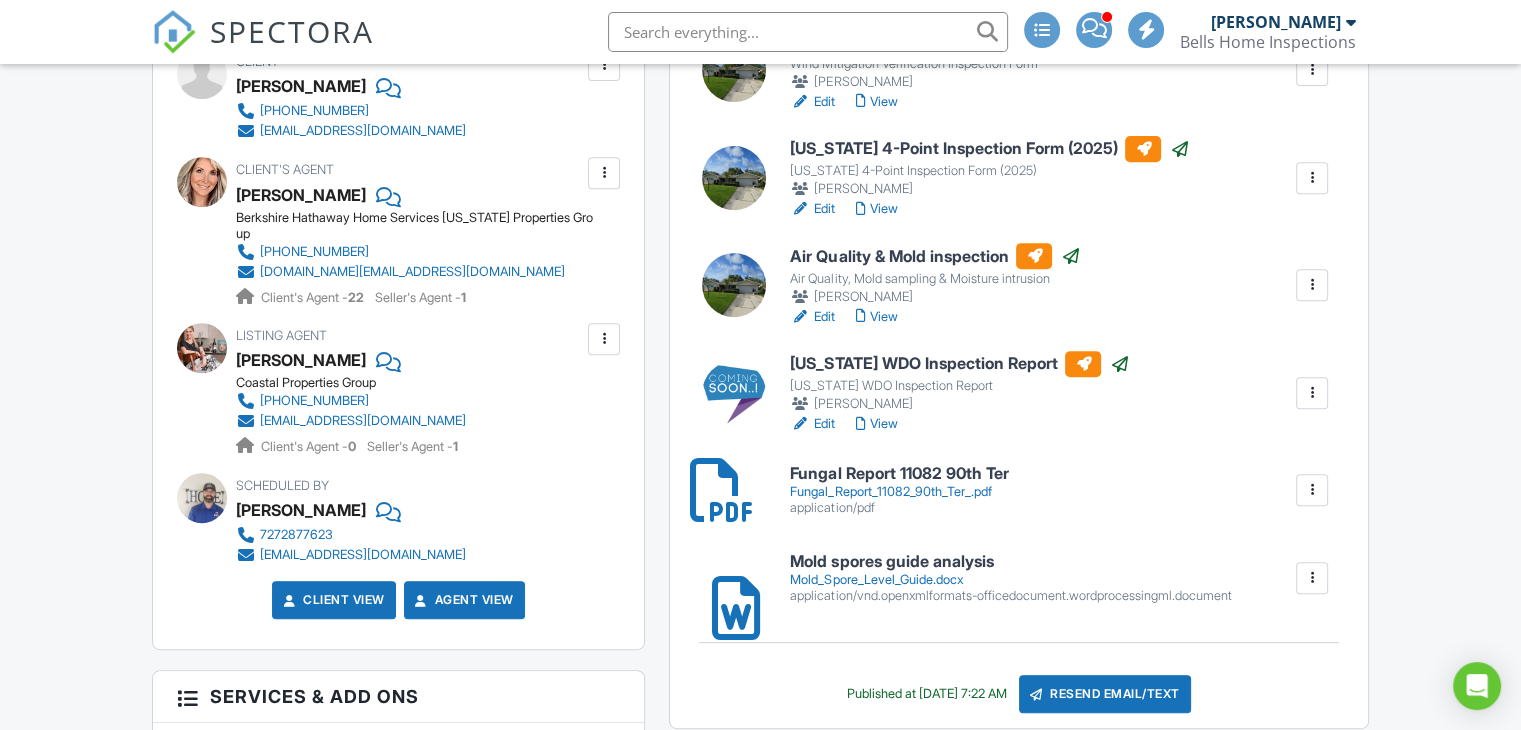 click at bounding box center (1312, 393) 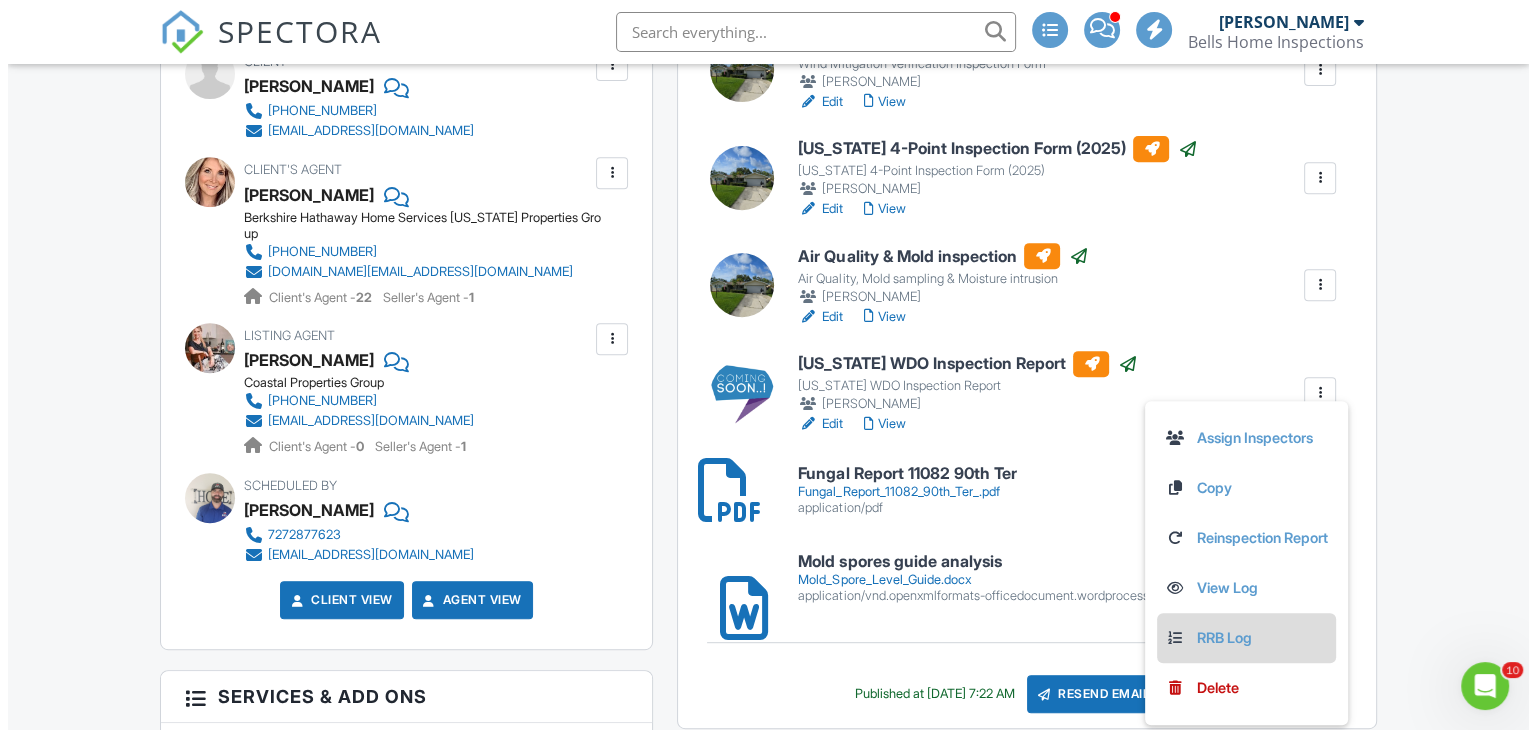 scroll, scrollTop: 0, scrollLeft: 0, axis: both 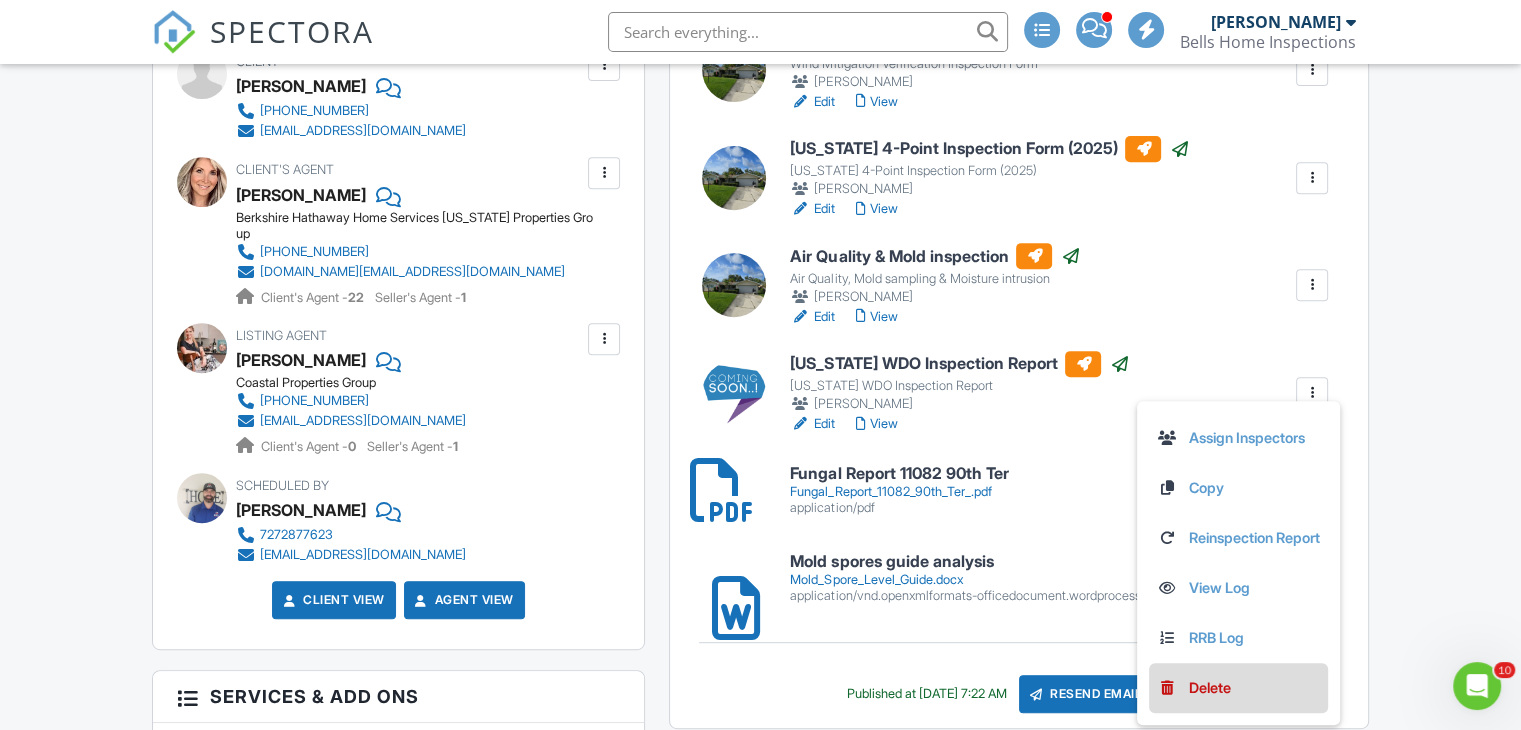click on "Delete" at bounding box center (1238, 688) 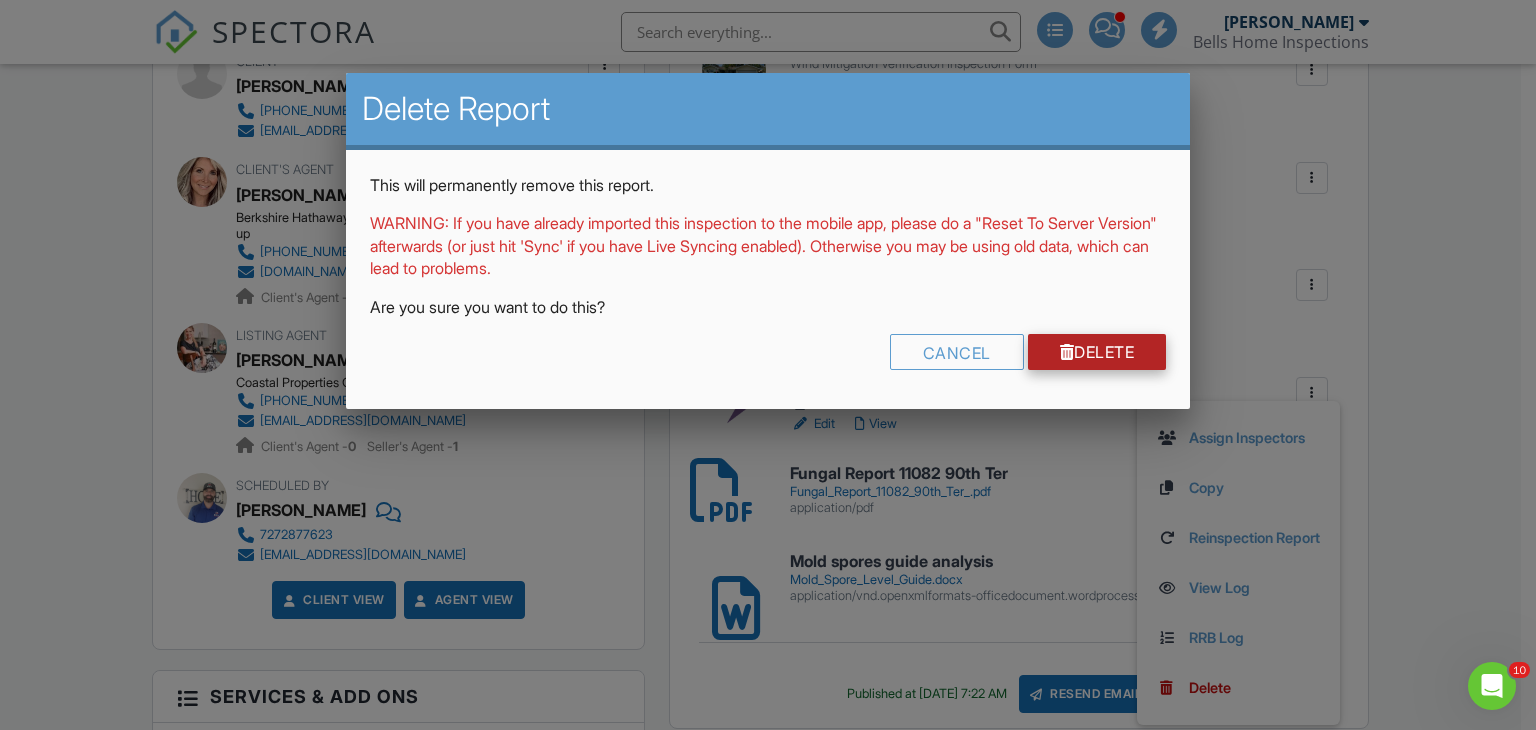 click on "Delete" at bounding box center (1097, 352) 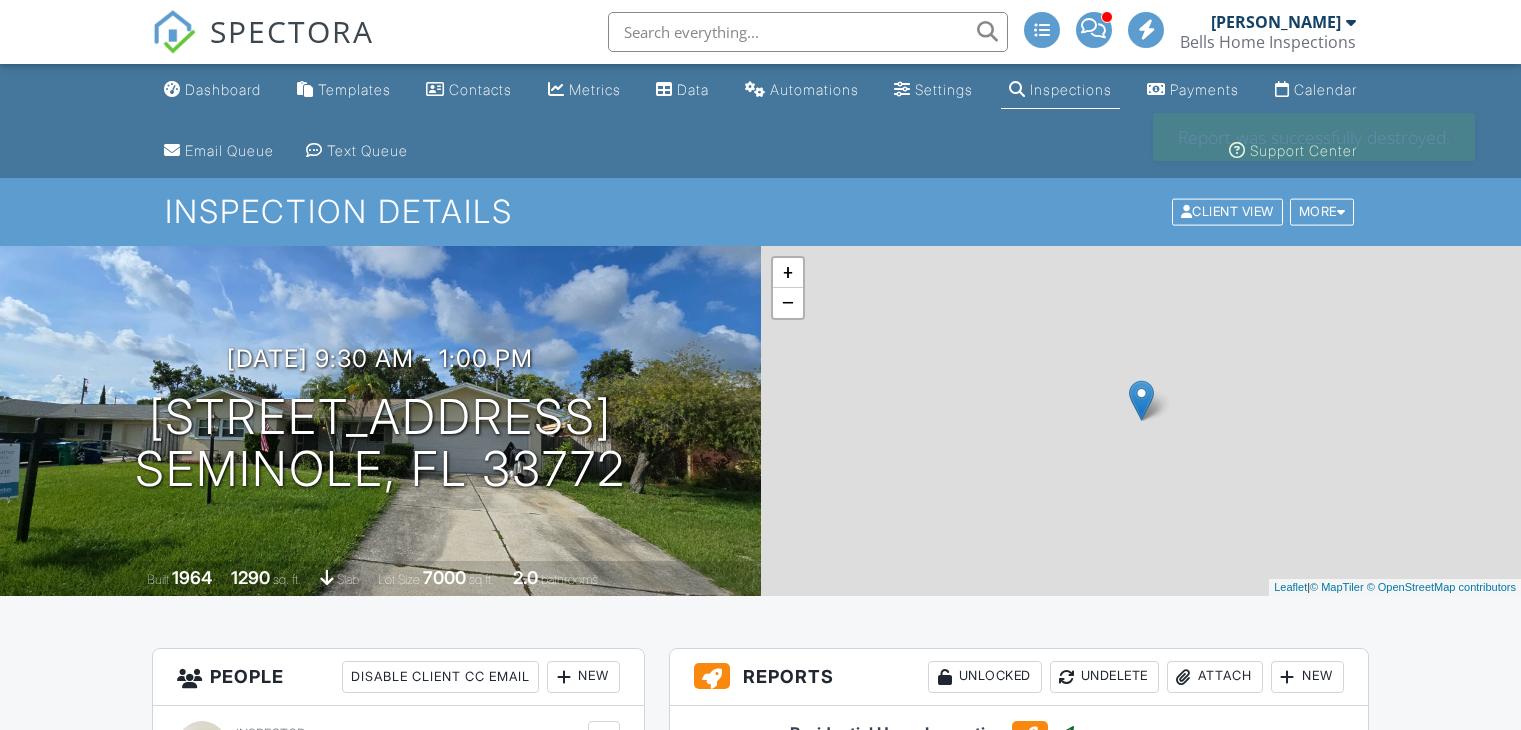 scroll, scrollTop: 500, scrollLeft: 0, axis: vertical 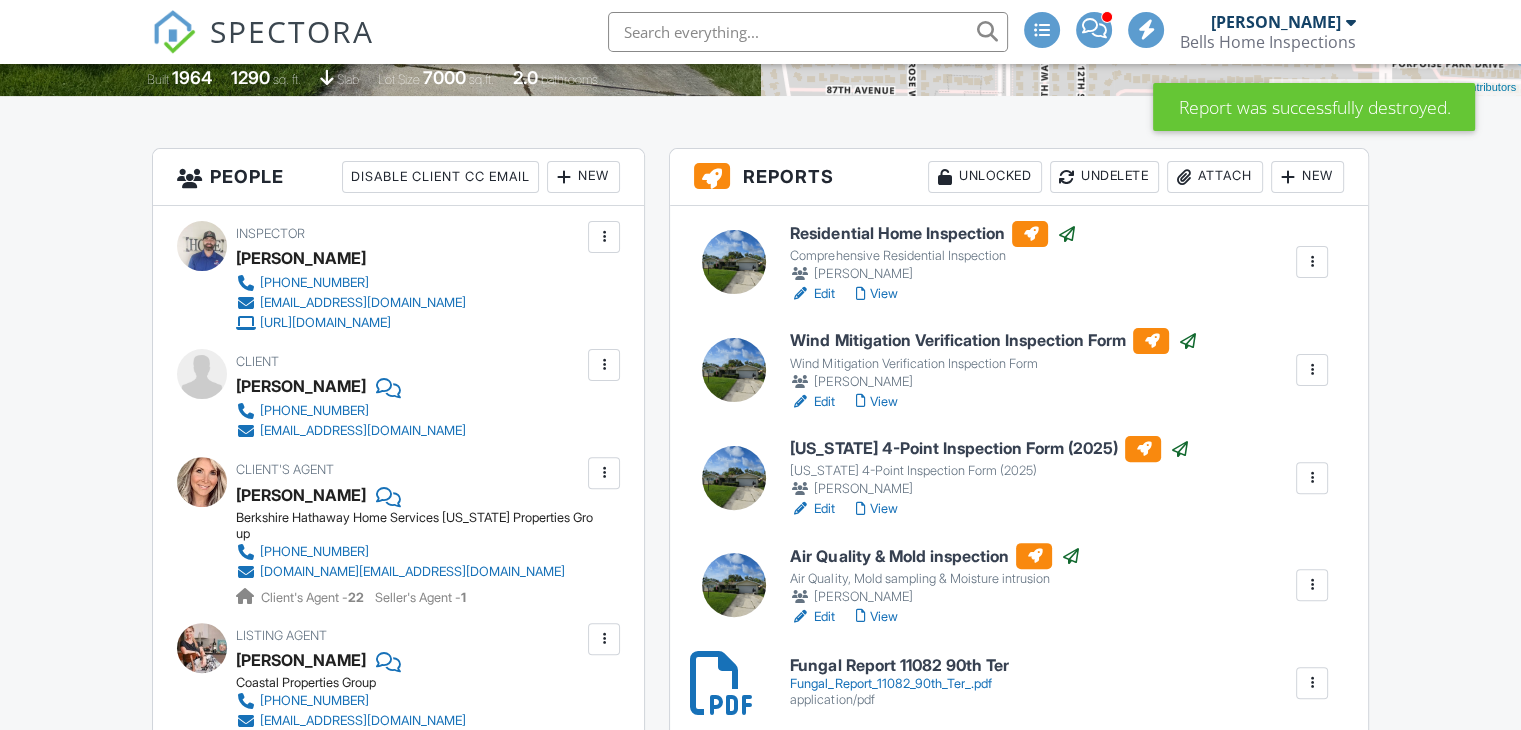 drag, startPoint x: 1204, startPoint y: 173, endPoint x: 1008, endPoint y: 252, distance: 211.32204 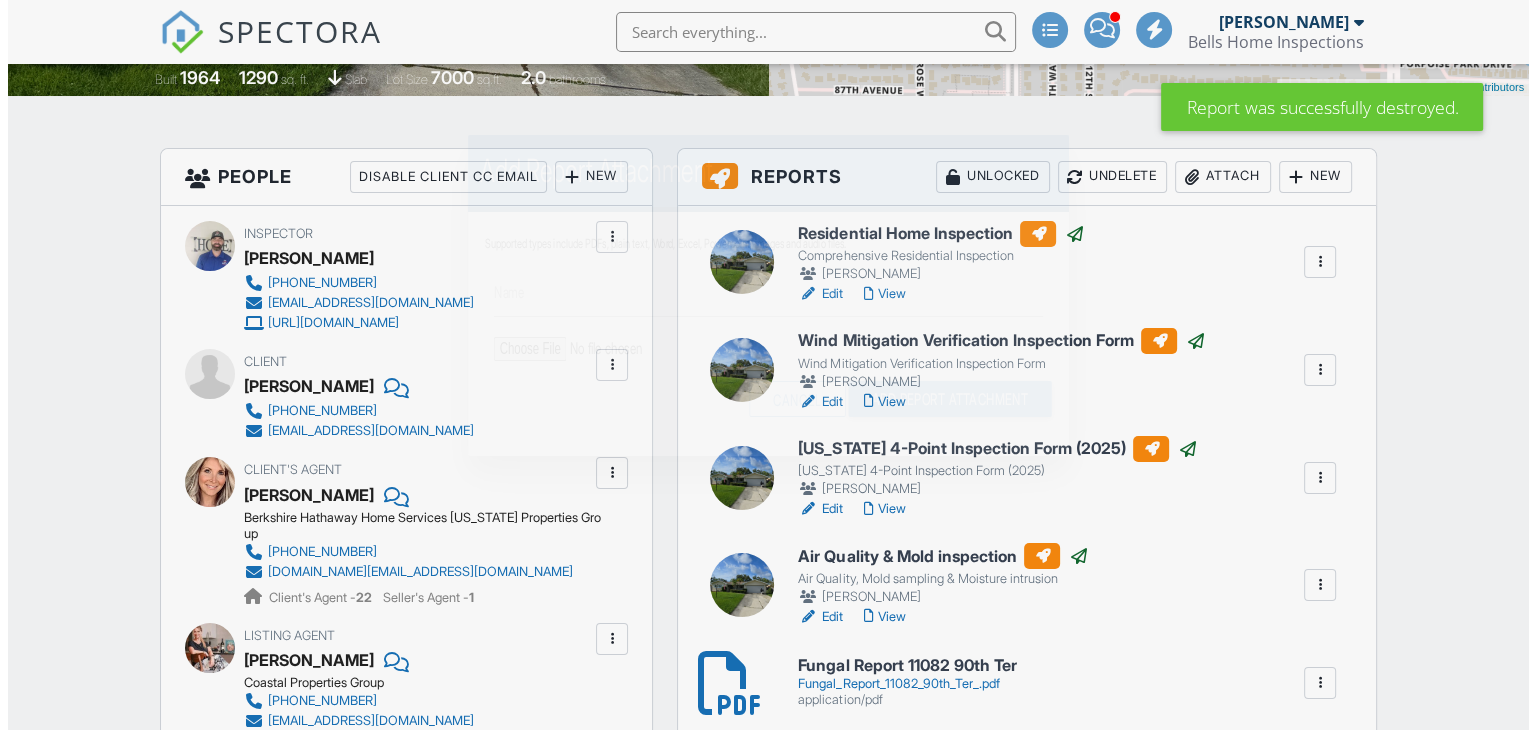 scroll, scrollTop: 500, scrollLeft: 0, axis: vertical 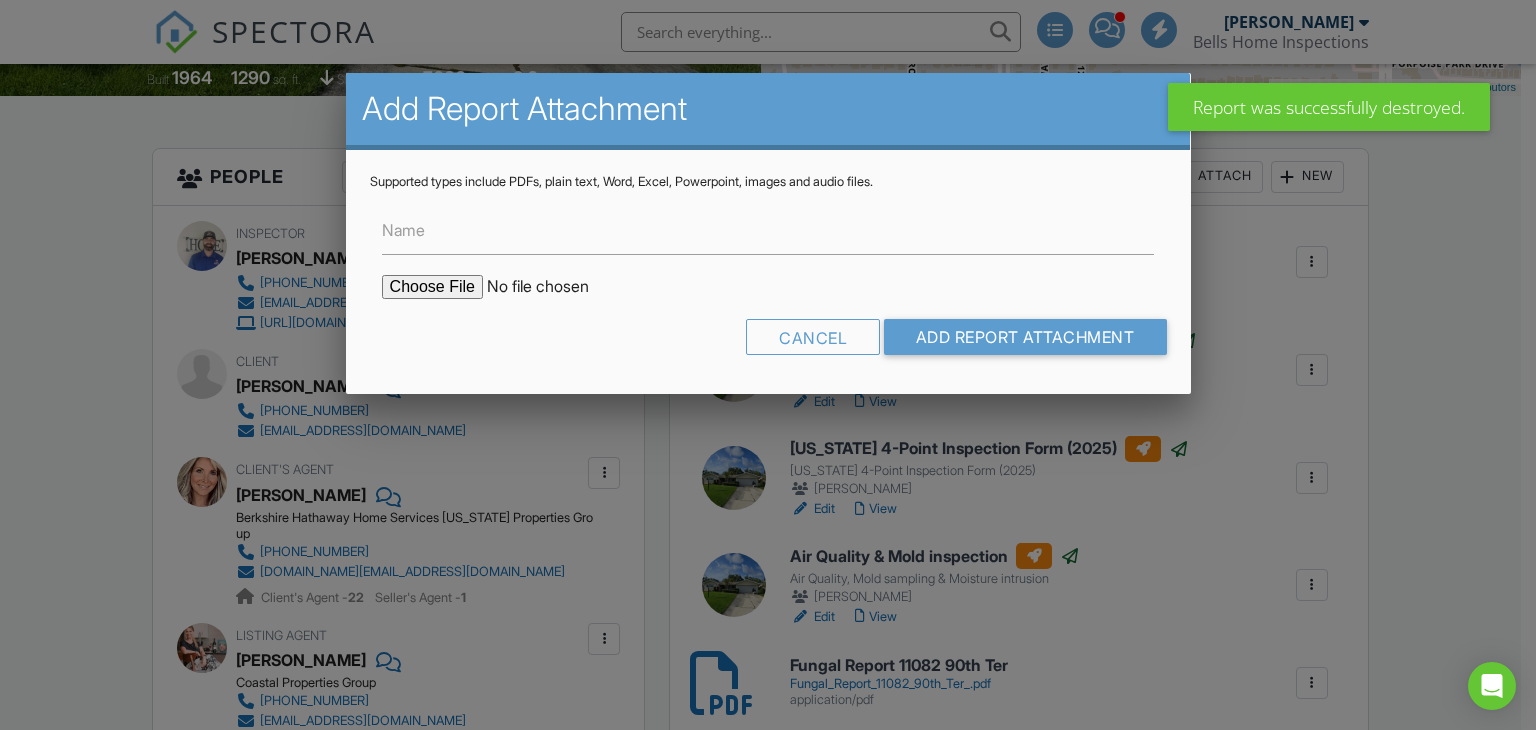 click at bounding box center [552, 287] 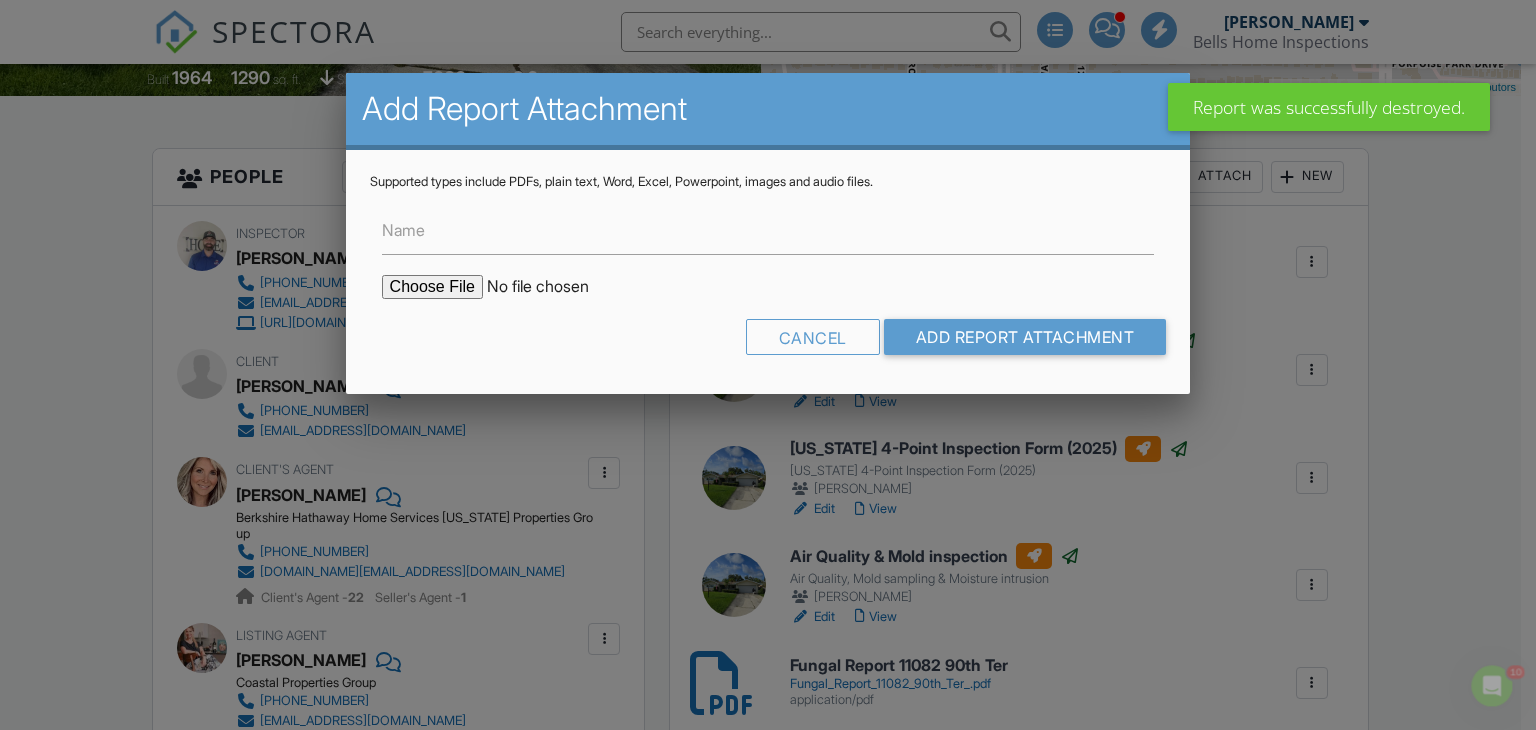 scroll, scrollTop: 0, scrollLeft: 0, axis: both 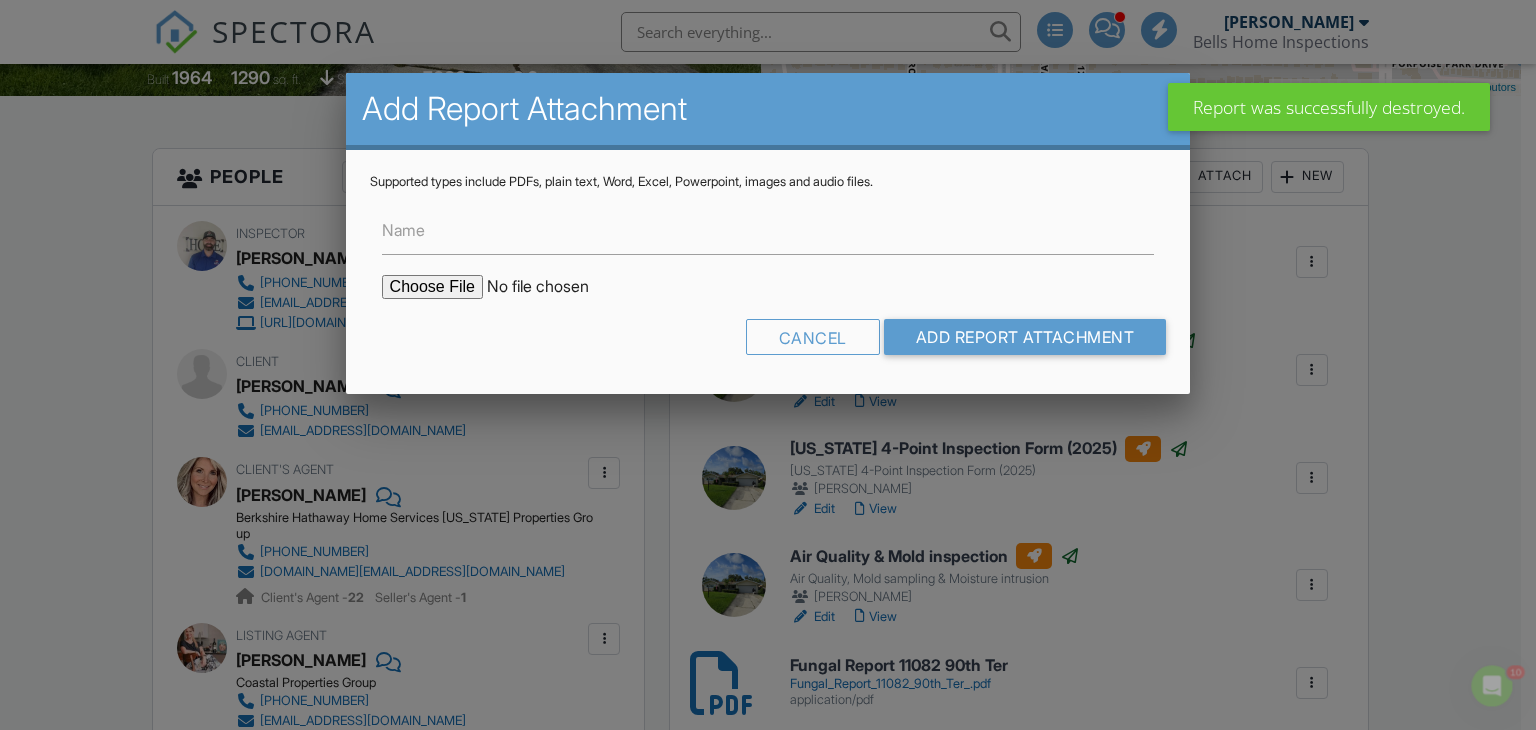 type on "C:\fakepath\SR538387_WDO_11082_90th_Terrace_AUSTIN_THOMAS_07102025.pdf" 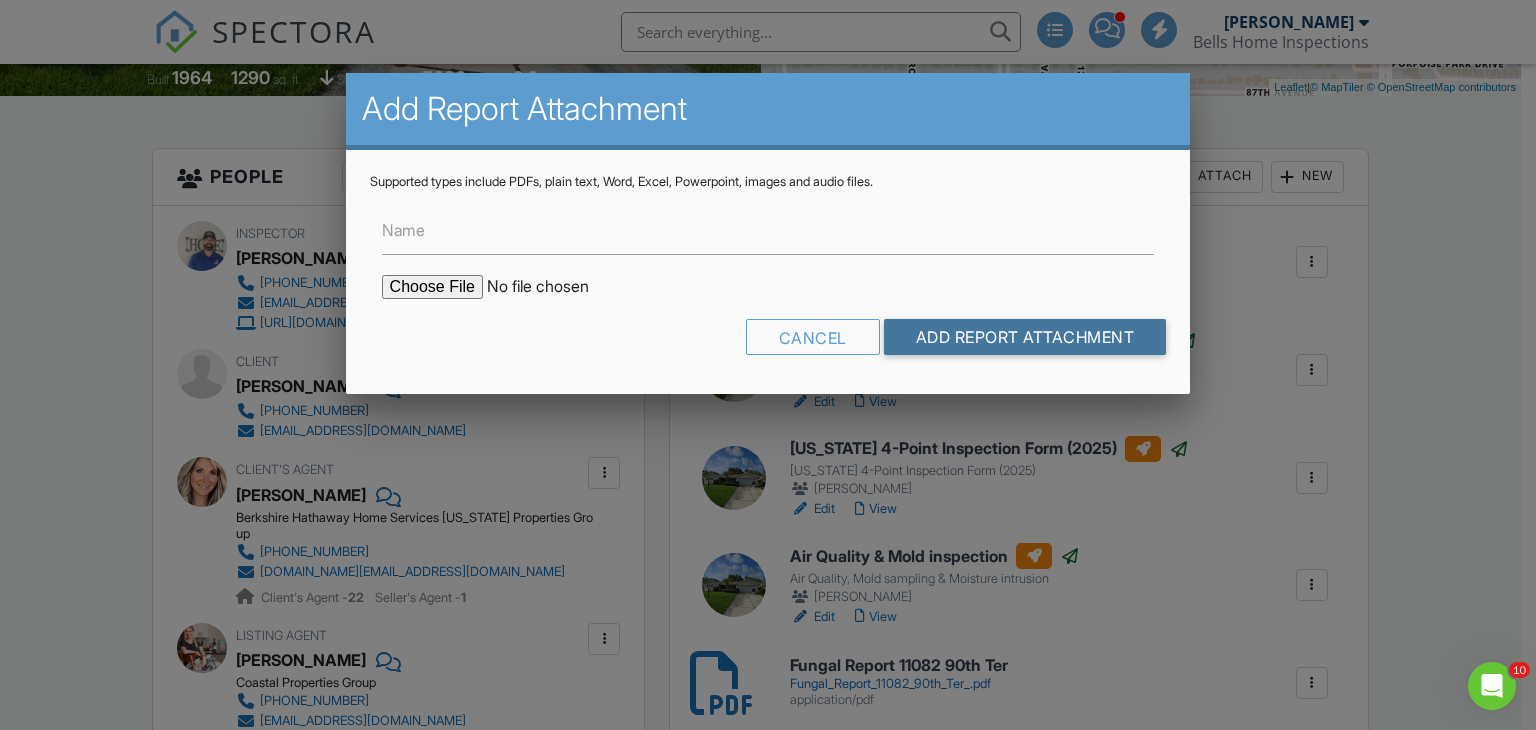 click on "Add Report Attachment" at bounding box center [1025, 337] 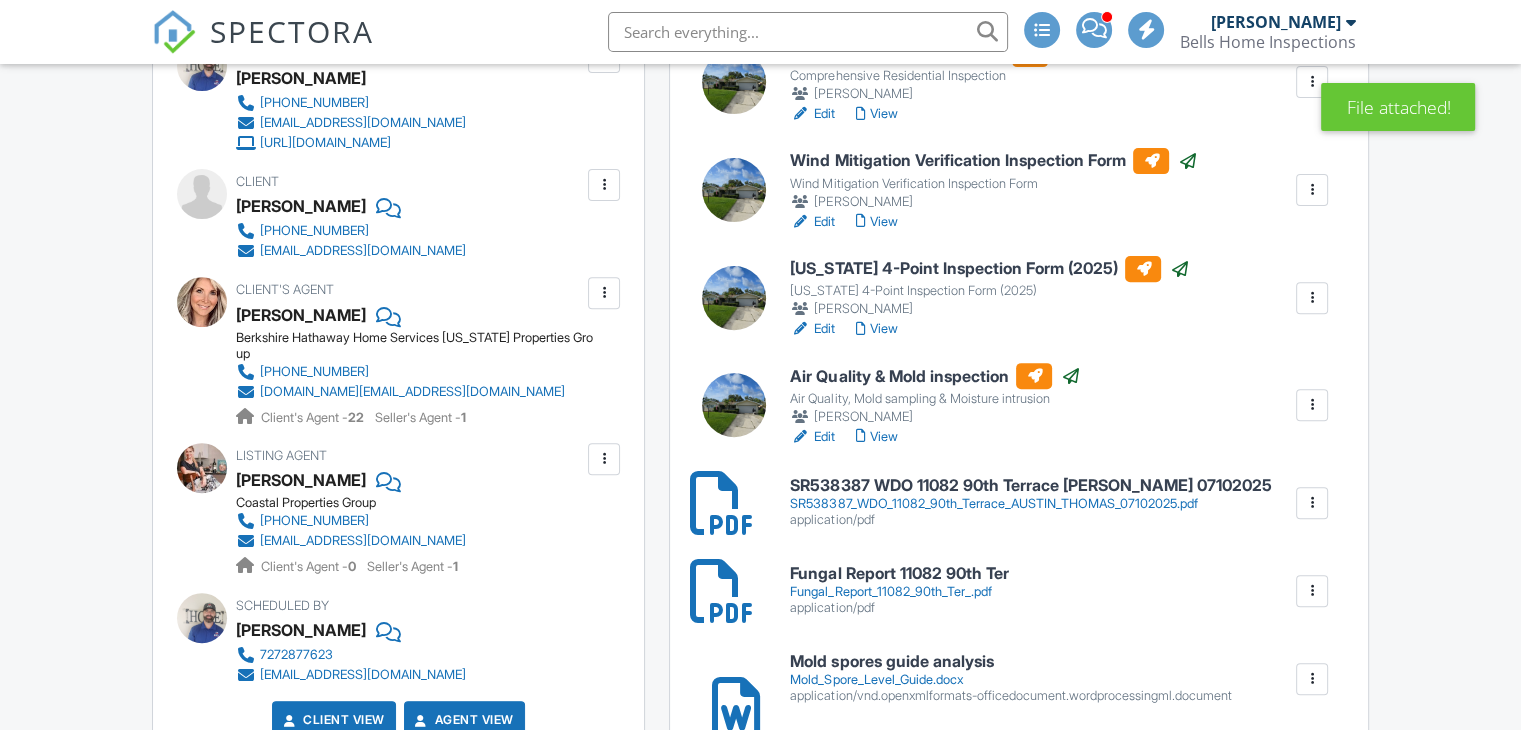 scroll, scrollTop: 800, scrollLeft: 0, axis: vertical 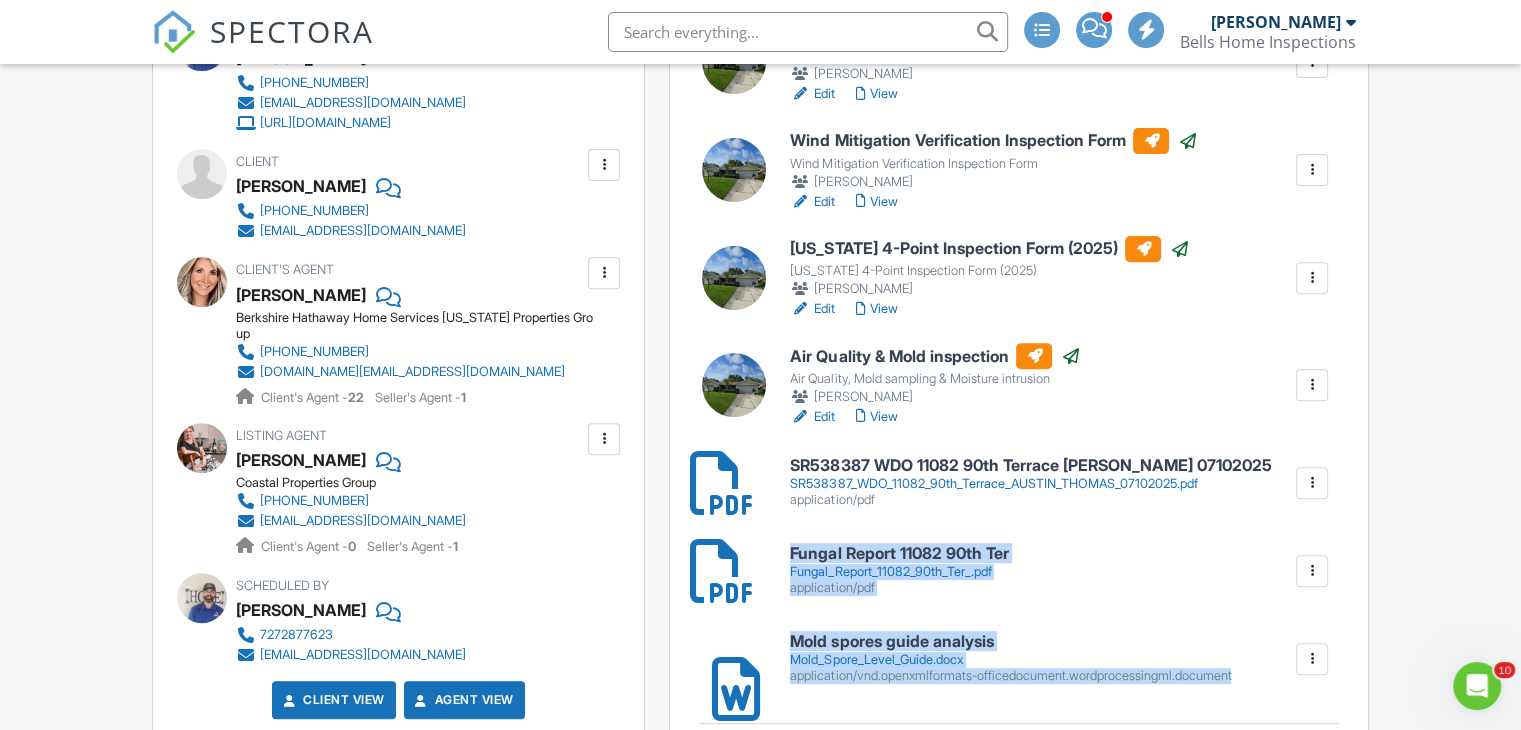 drag, startPoint x: 1320, startPoint y: 478, endPoint x: 1329, endPoint y: 589, distance: 111.364265 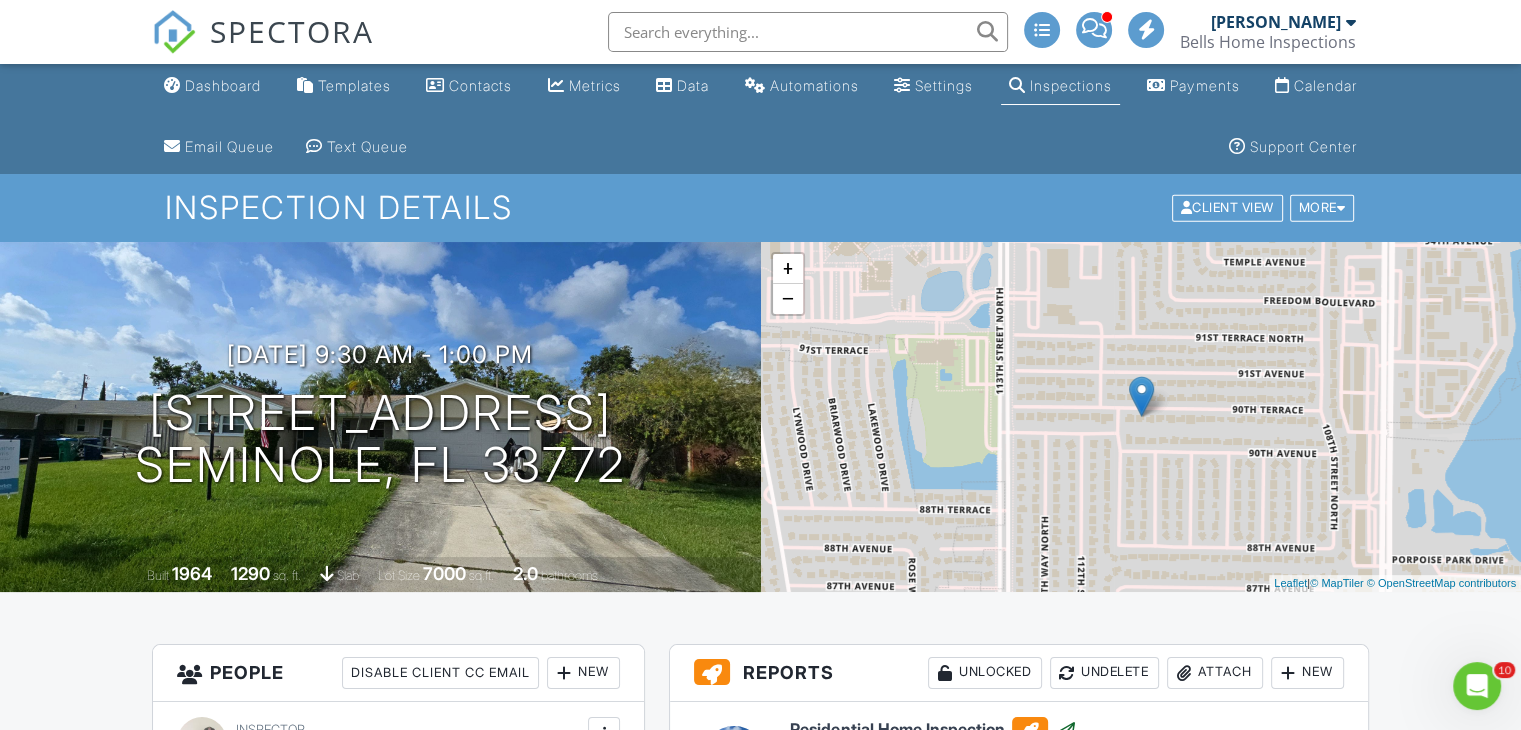 scroll, scrollTop: 0, scrollLeft: 0, axis: both 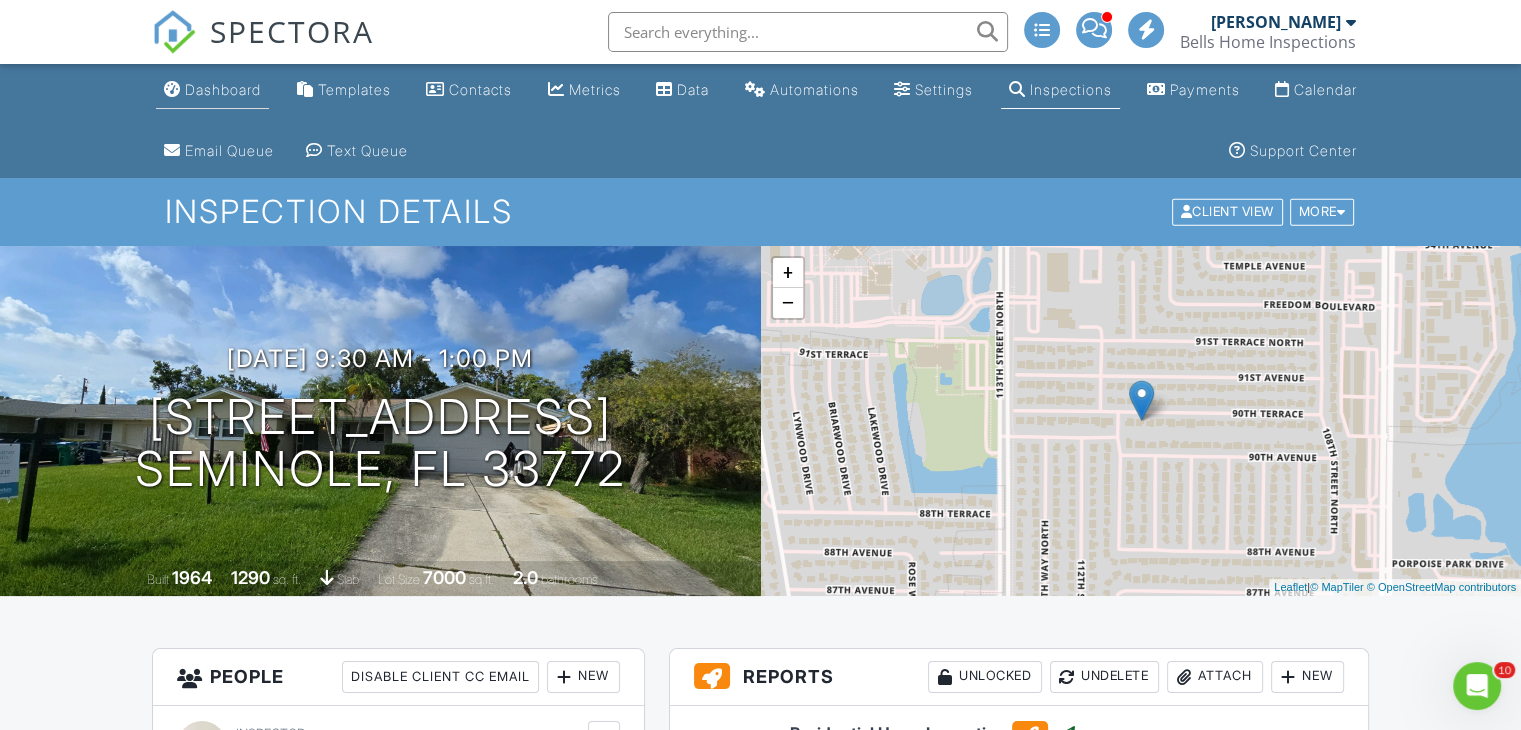click on "Dashboard" at bounding box center (212, 90) 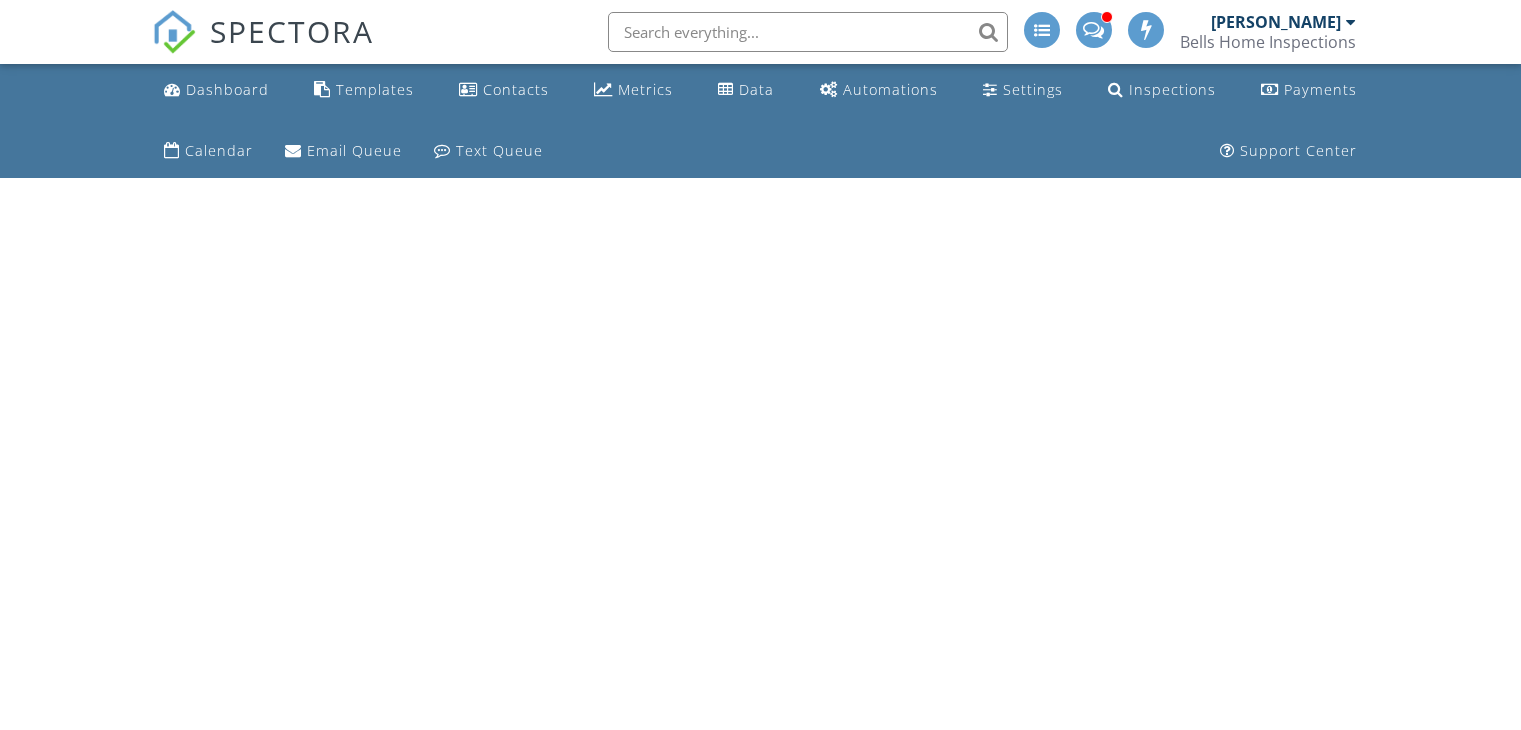 scroll, scrollTop: 0, scrollLeft: 0, axis: both 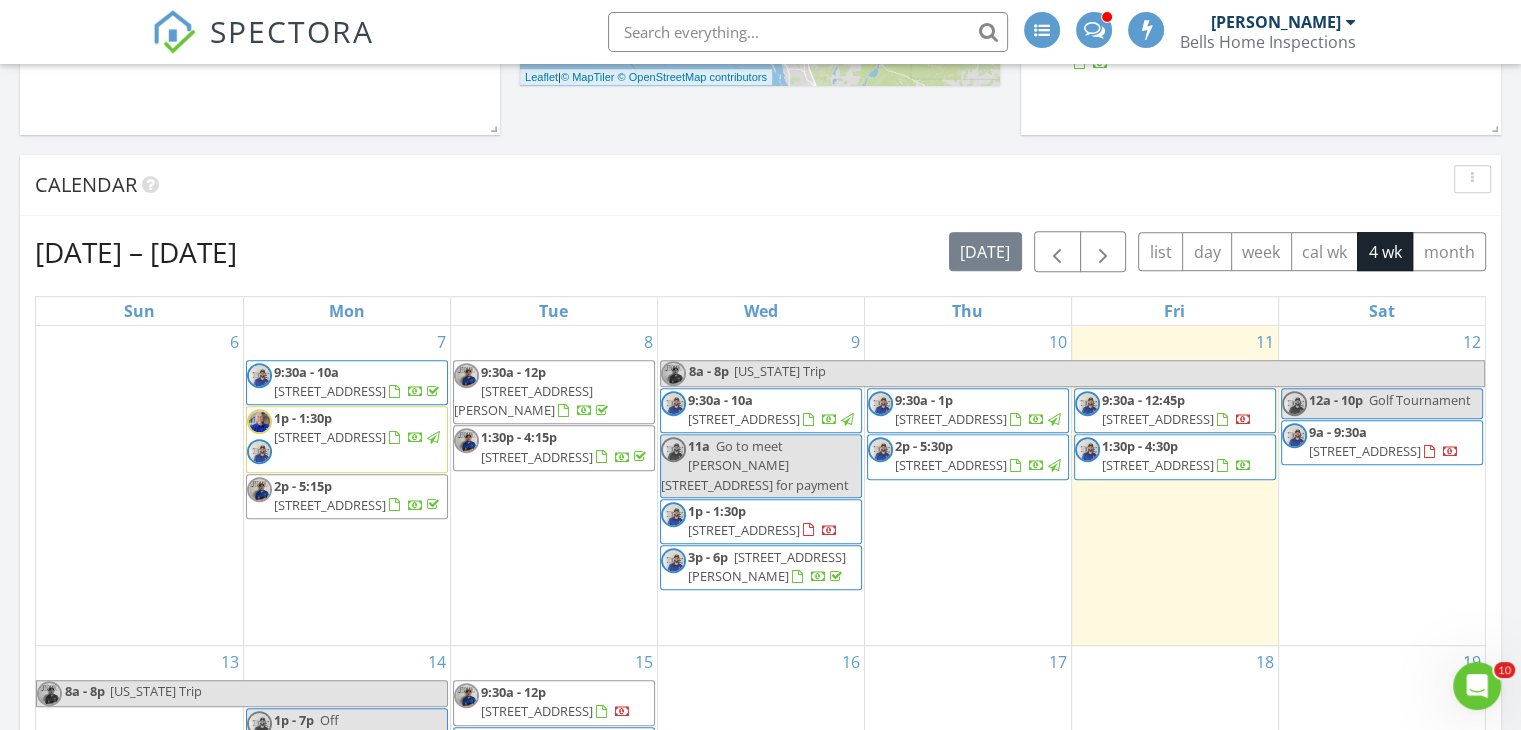 click on "[STREET_ADDRESS]" at bounding box center (951, 419) 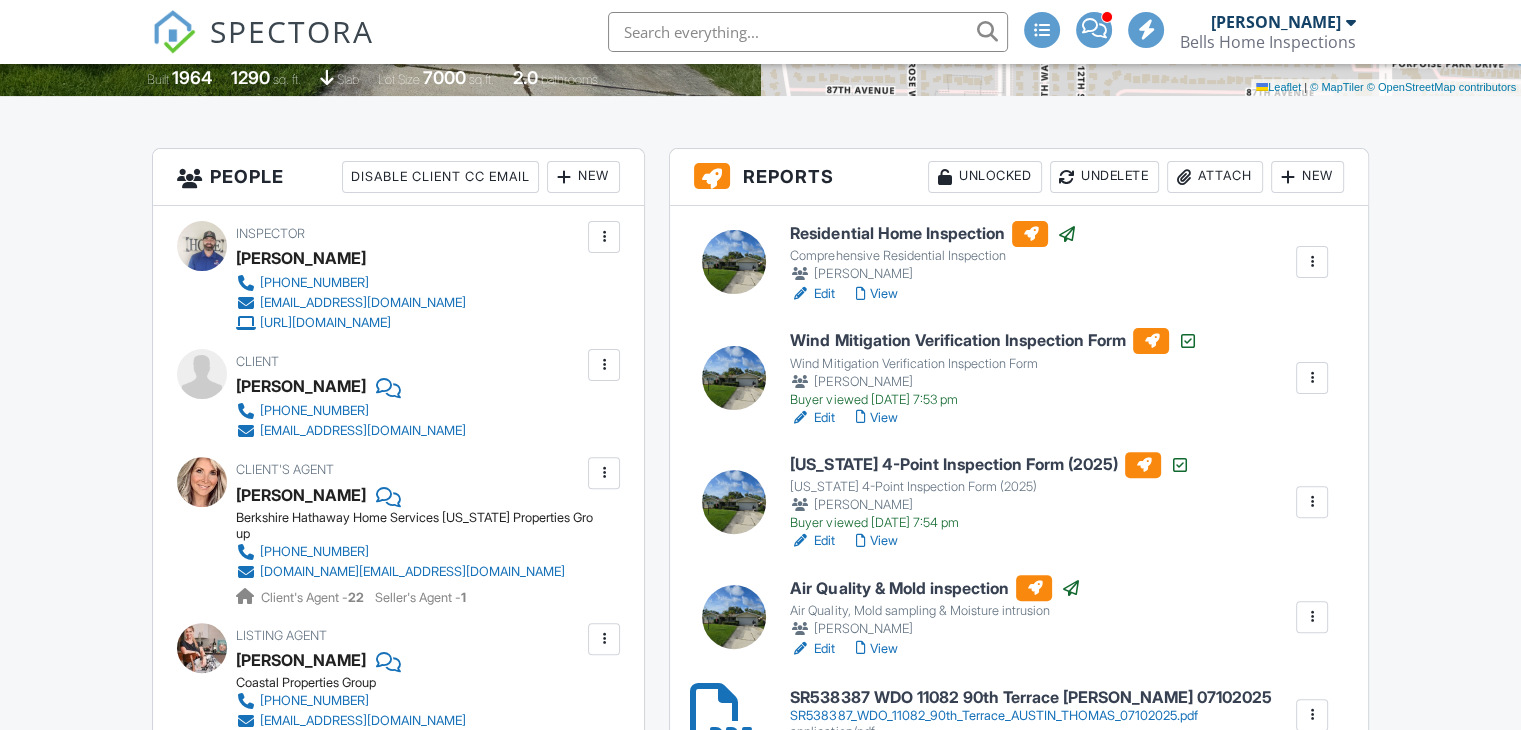 scroll, scrollTop: 800, scrollLeft: 0, axis: vertical 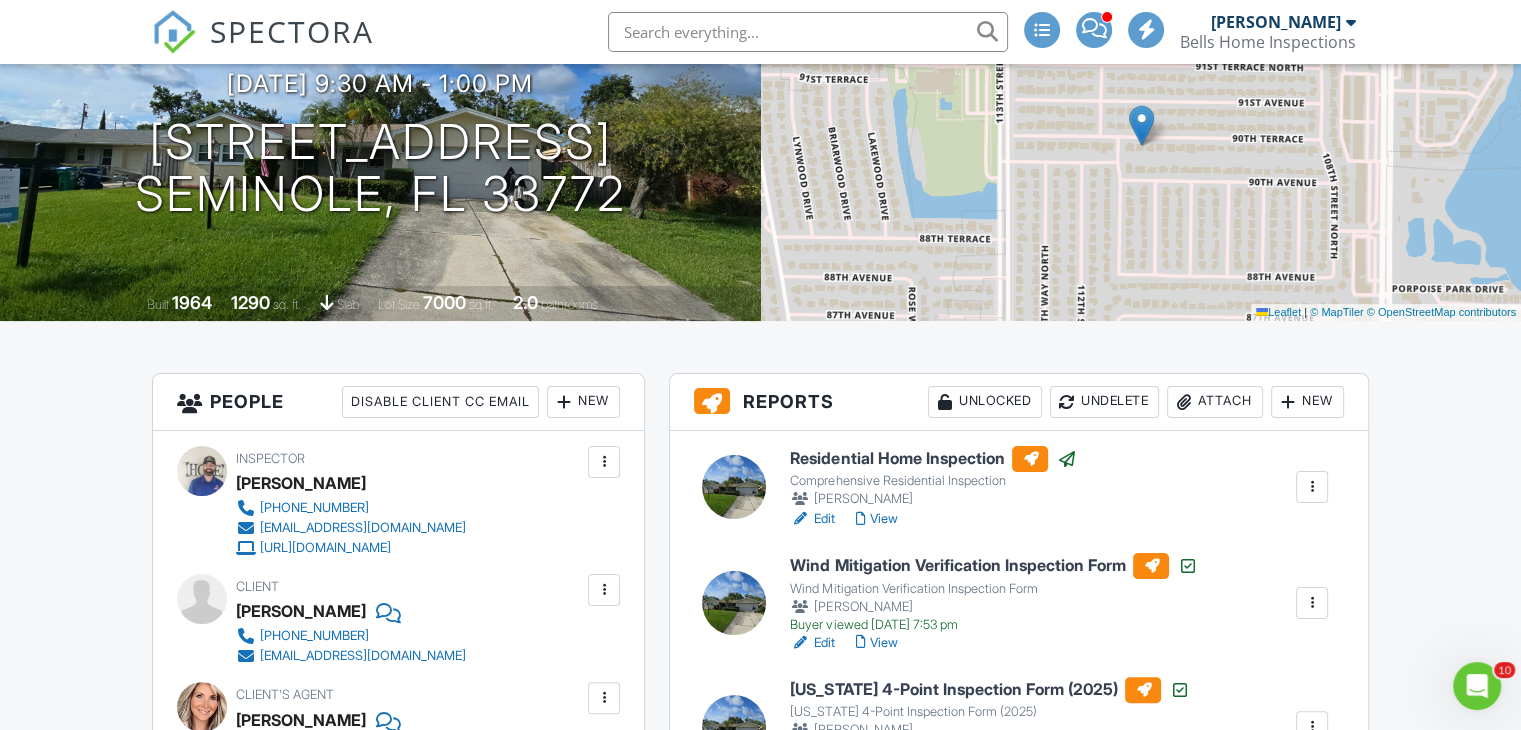 click at bounding box center (1312, 487) 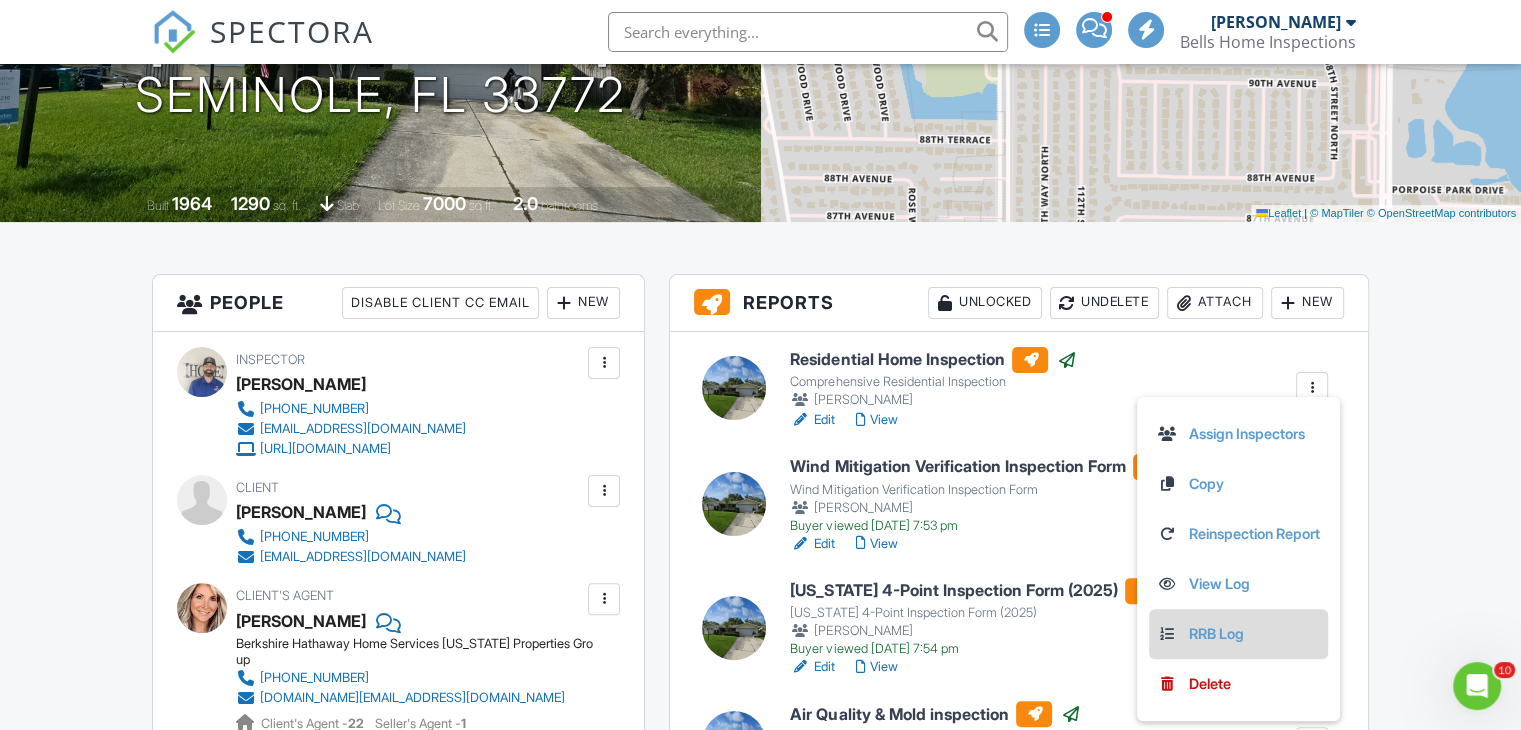 scroll, scrollTop: 375, scrollLeft: 0, axis: vertical 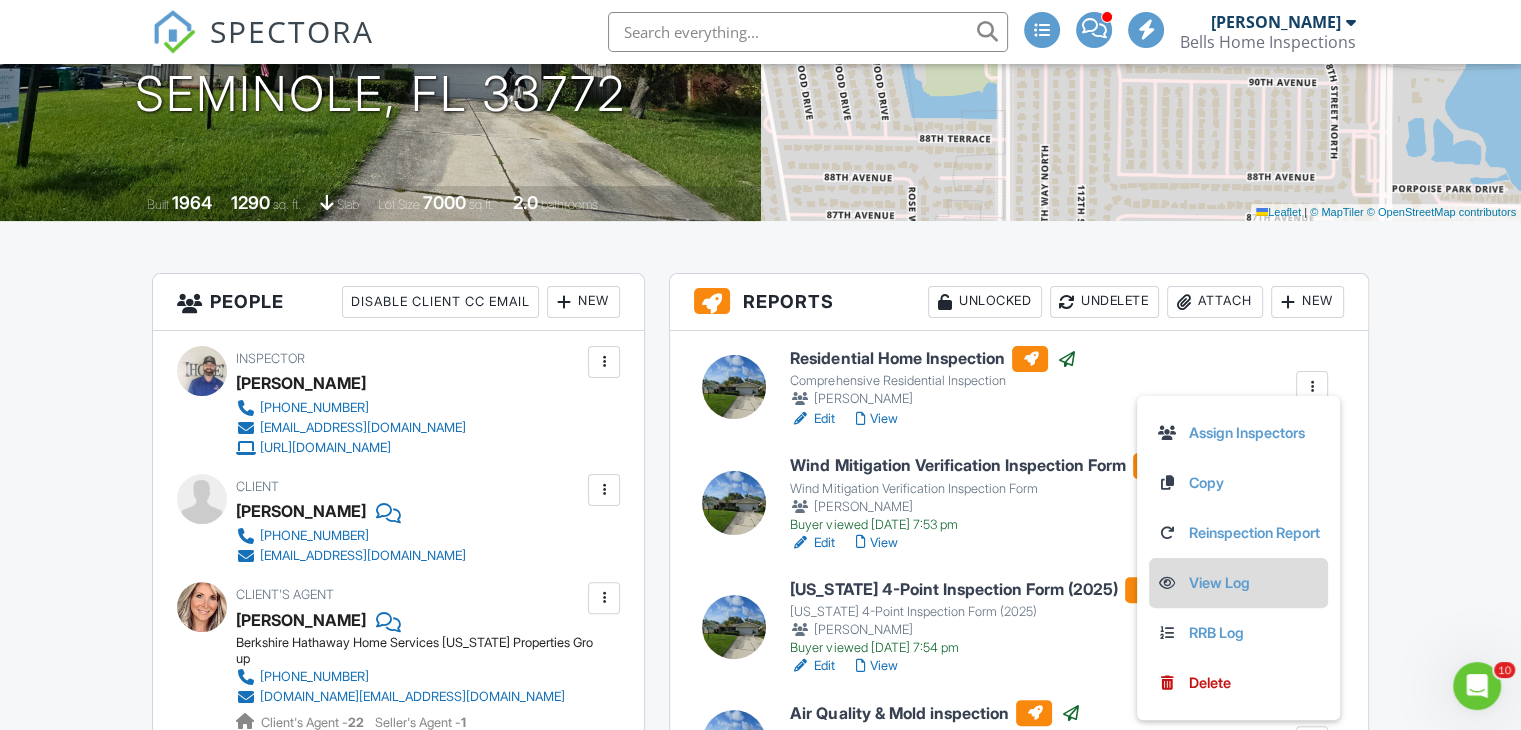 click on "View Log" at bounding box center [1238, 583] 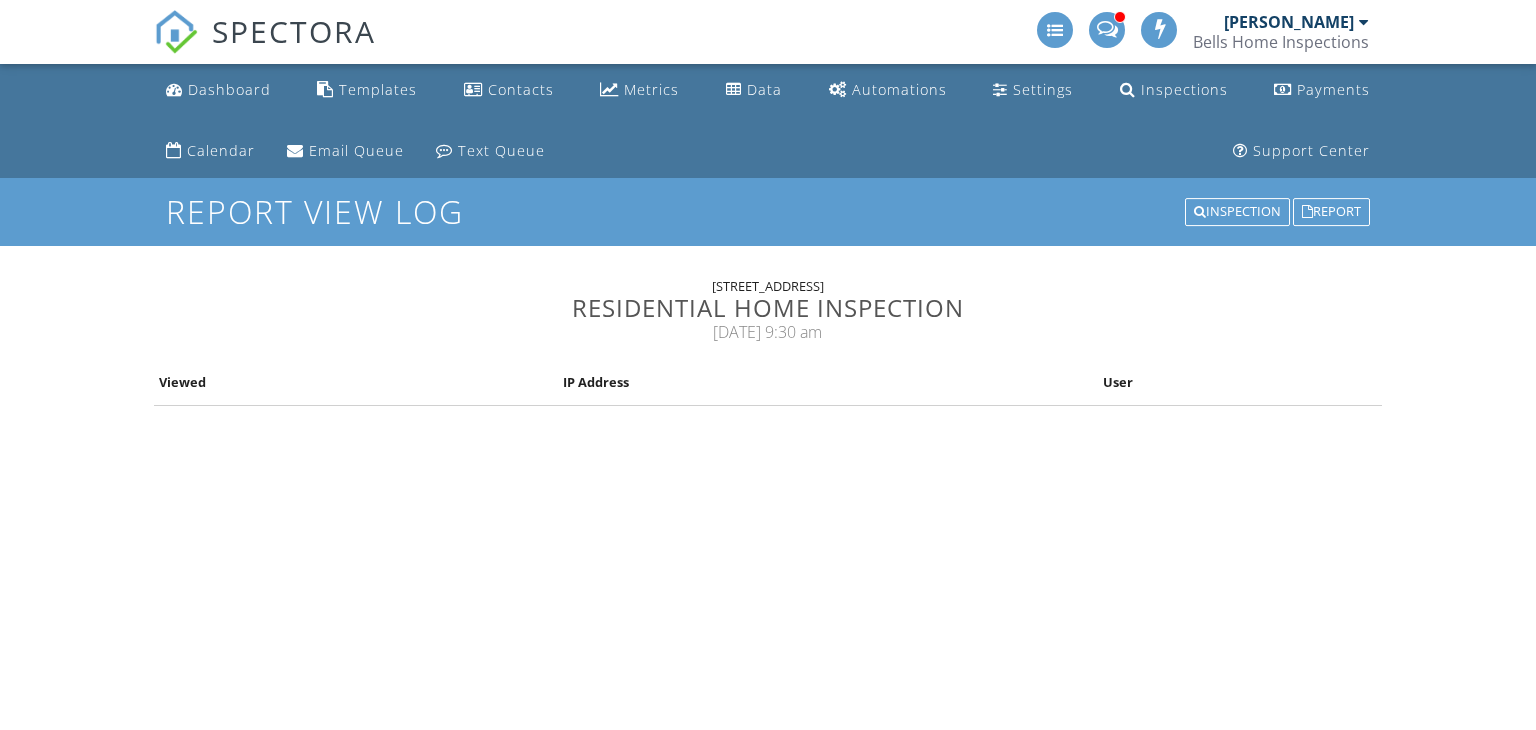 scroll, scrollTop: 0, scrollLeft: 0, axis: both 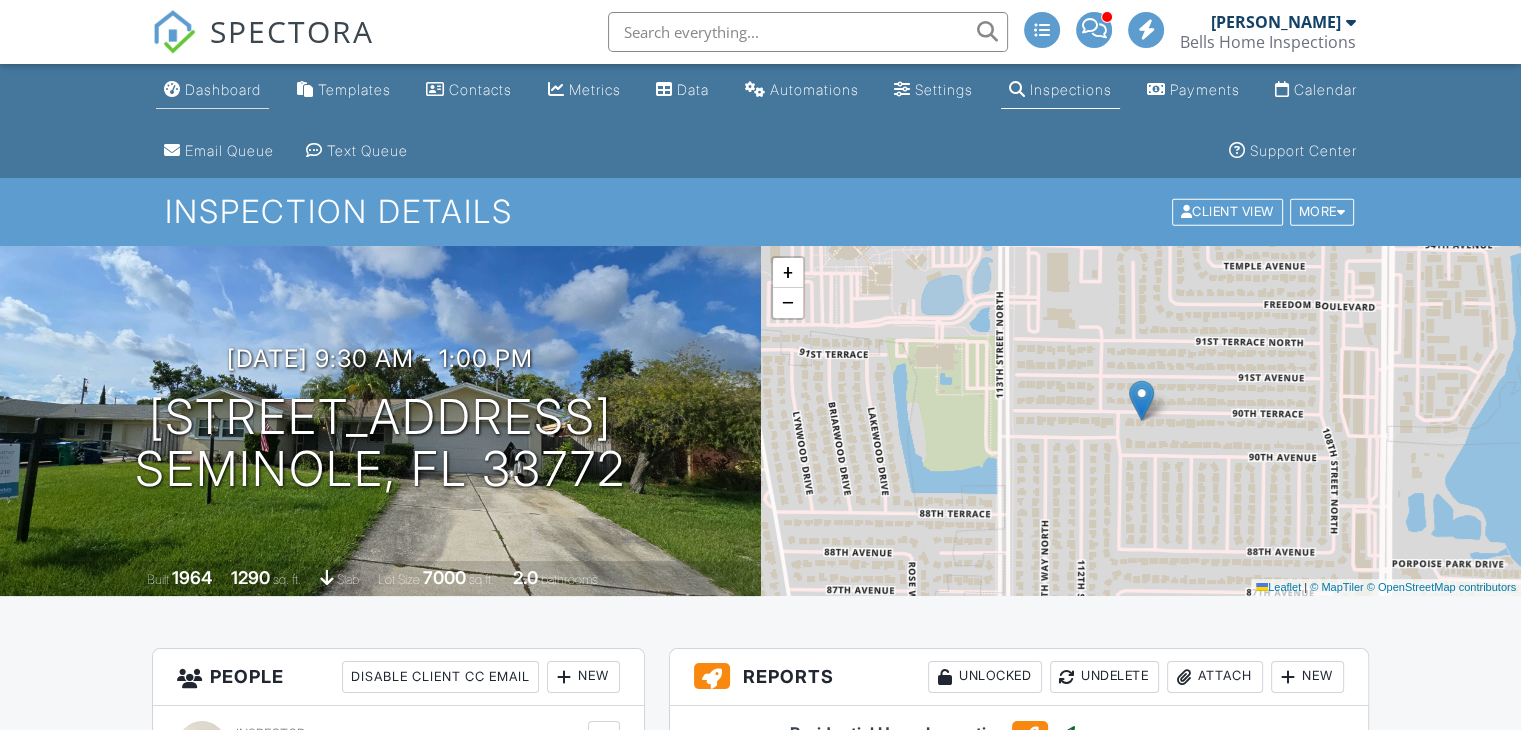 click on "Dashboard" at bounding box center (212, 90) 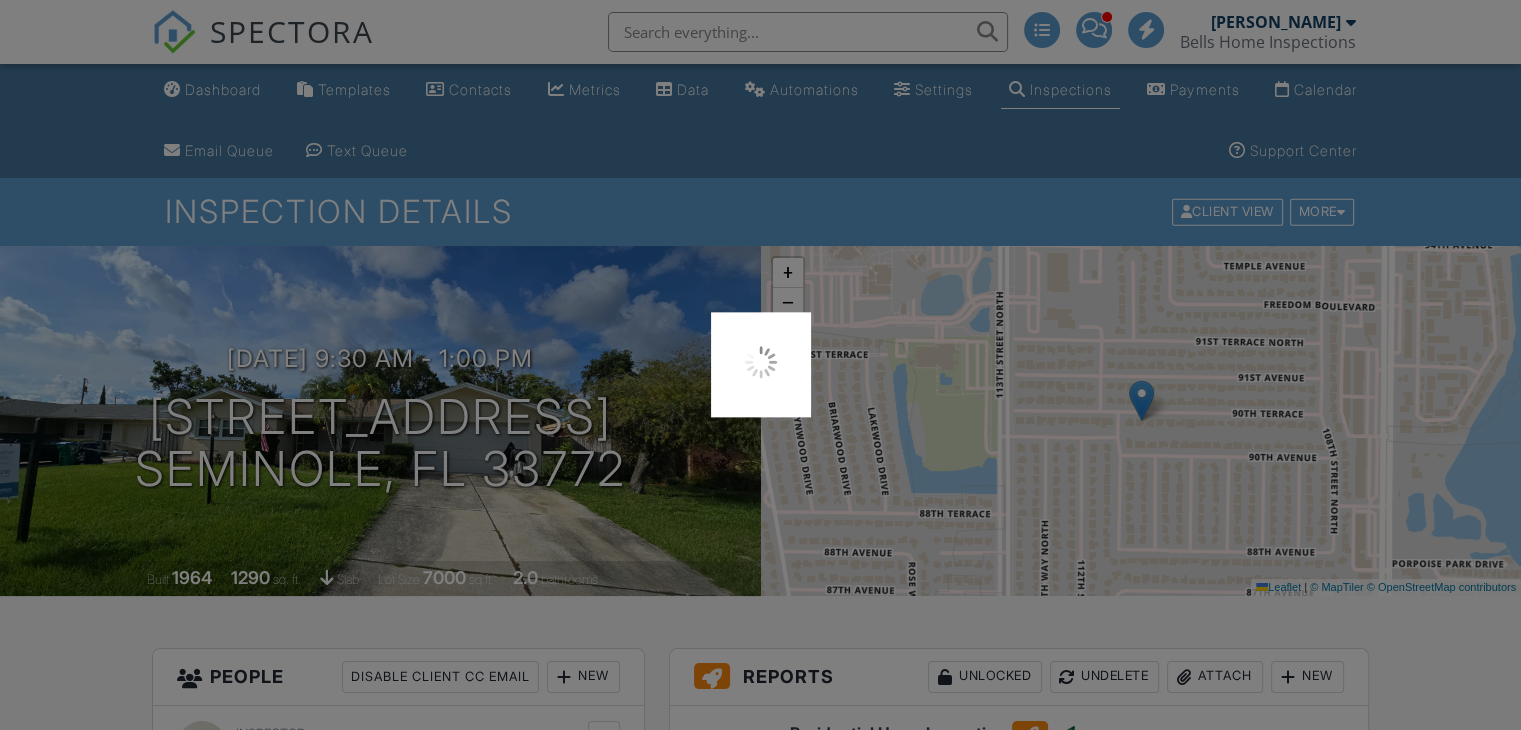 scroll, scrollTop: 0, scrollLeft: 0, axis: both 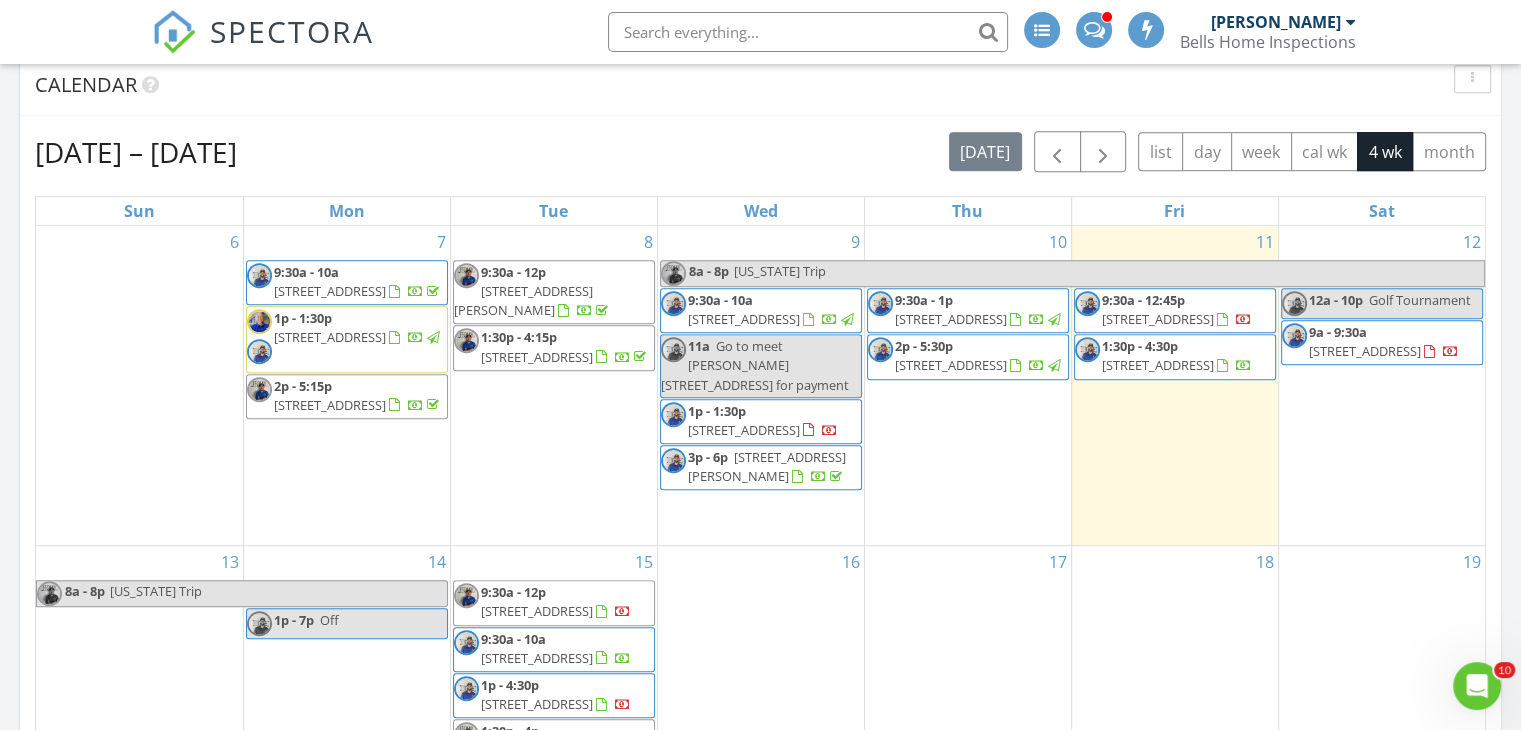 click on "8437 Nandina Dr, Sarasota 34240" at bounding box center (1158, 319) 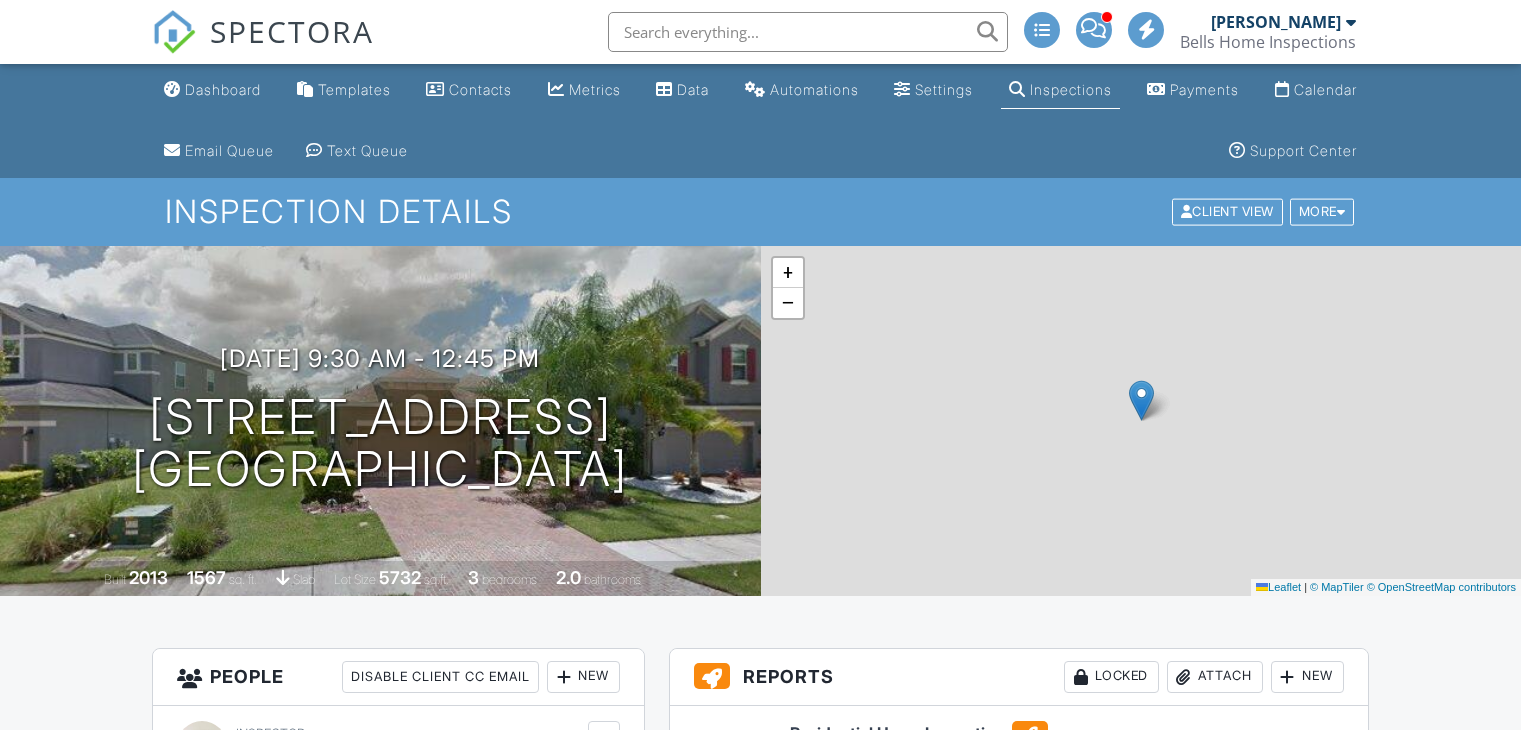 scroll, scrollTop: 0, scrollLeft: 0, axis: both 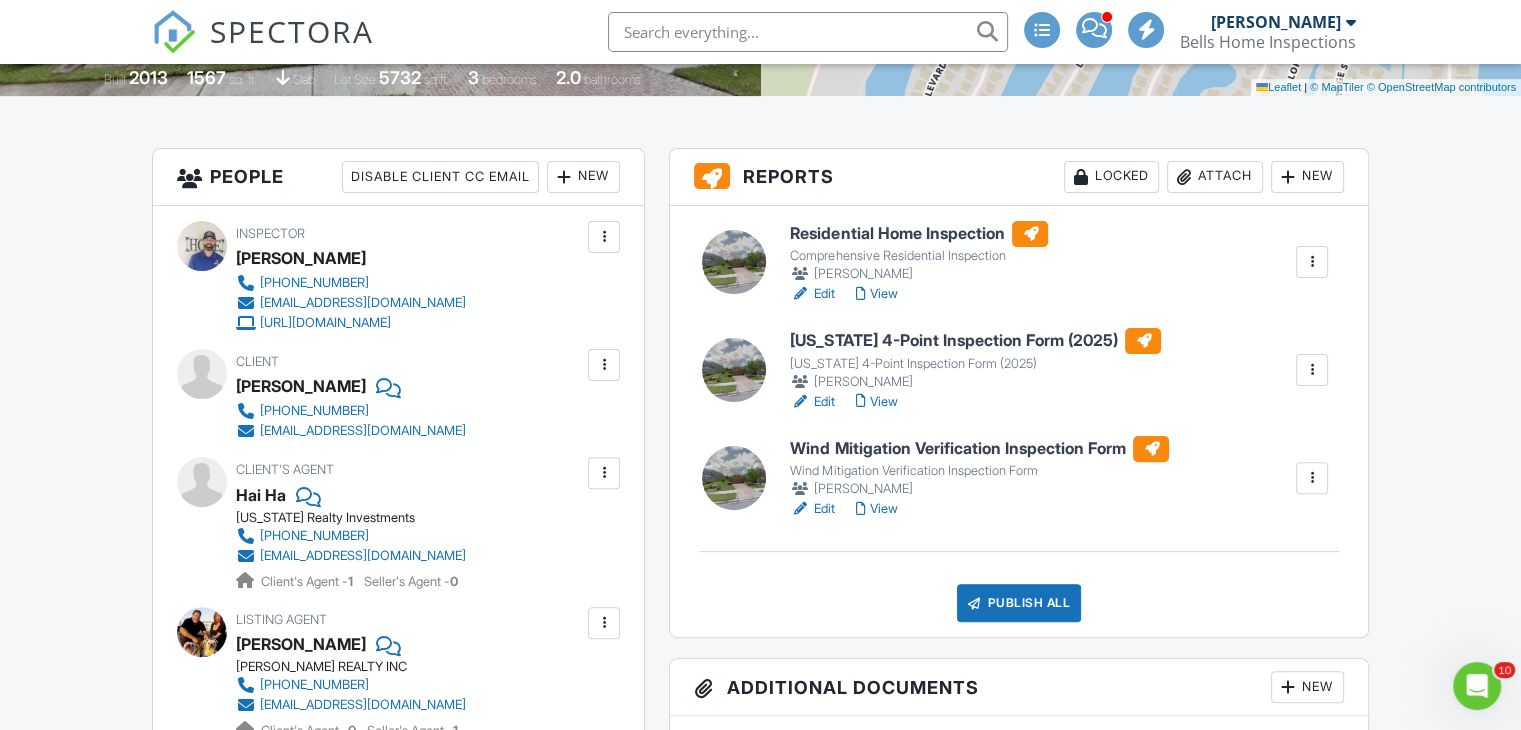 click on "View" at bounding box center (876, 294) 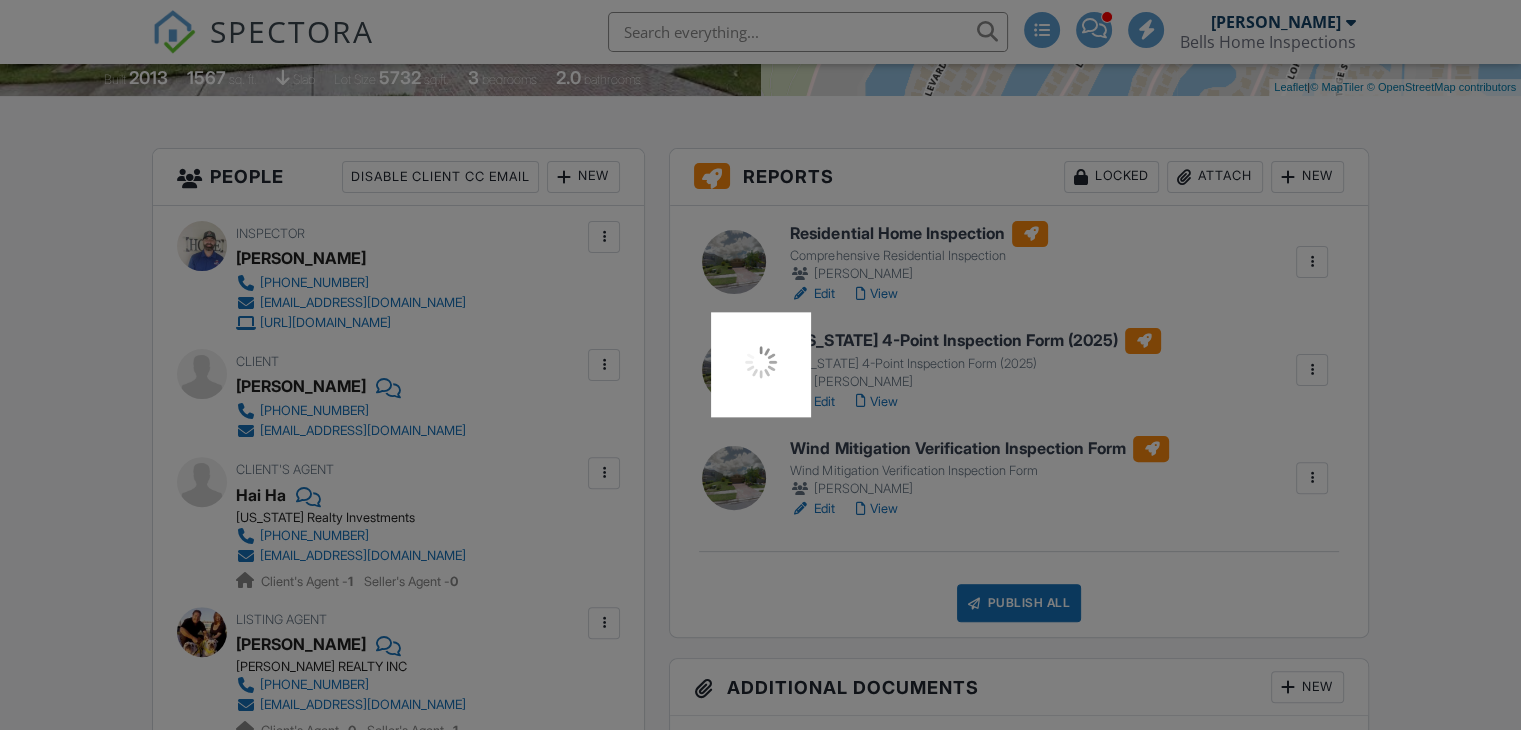 scroll, scrollTop: 500, scrollLeft: 0, axis: vertical 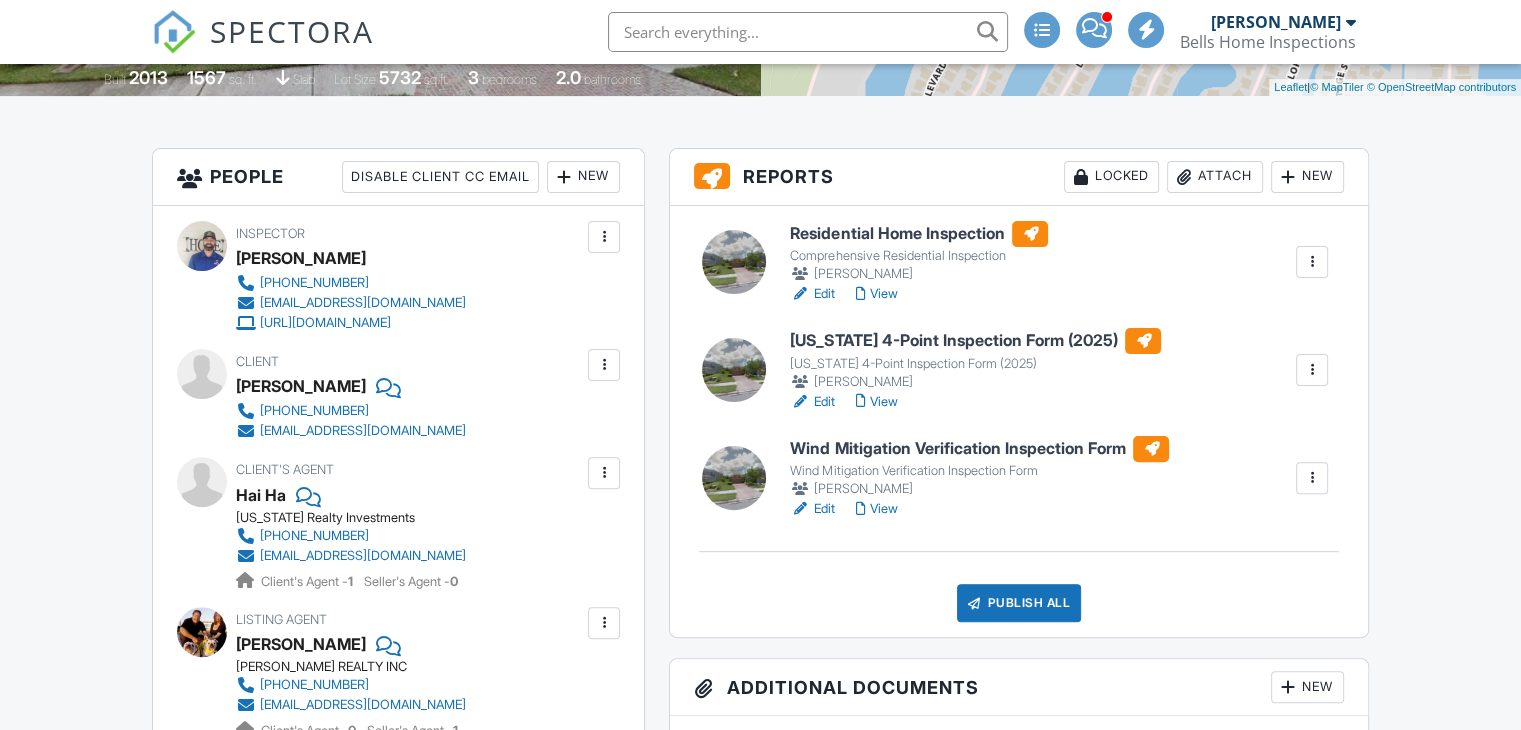 click on "Edit" at bounding box center [812, 402] 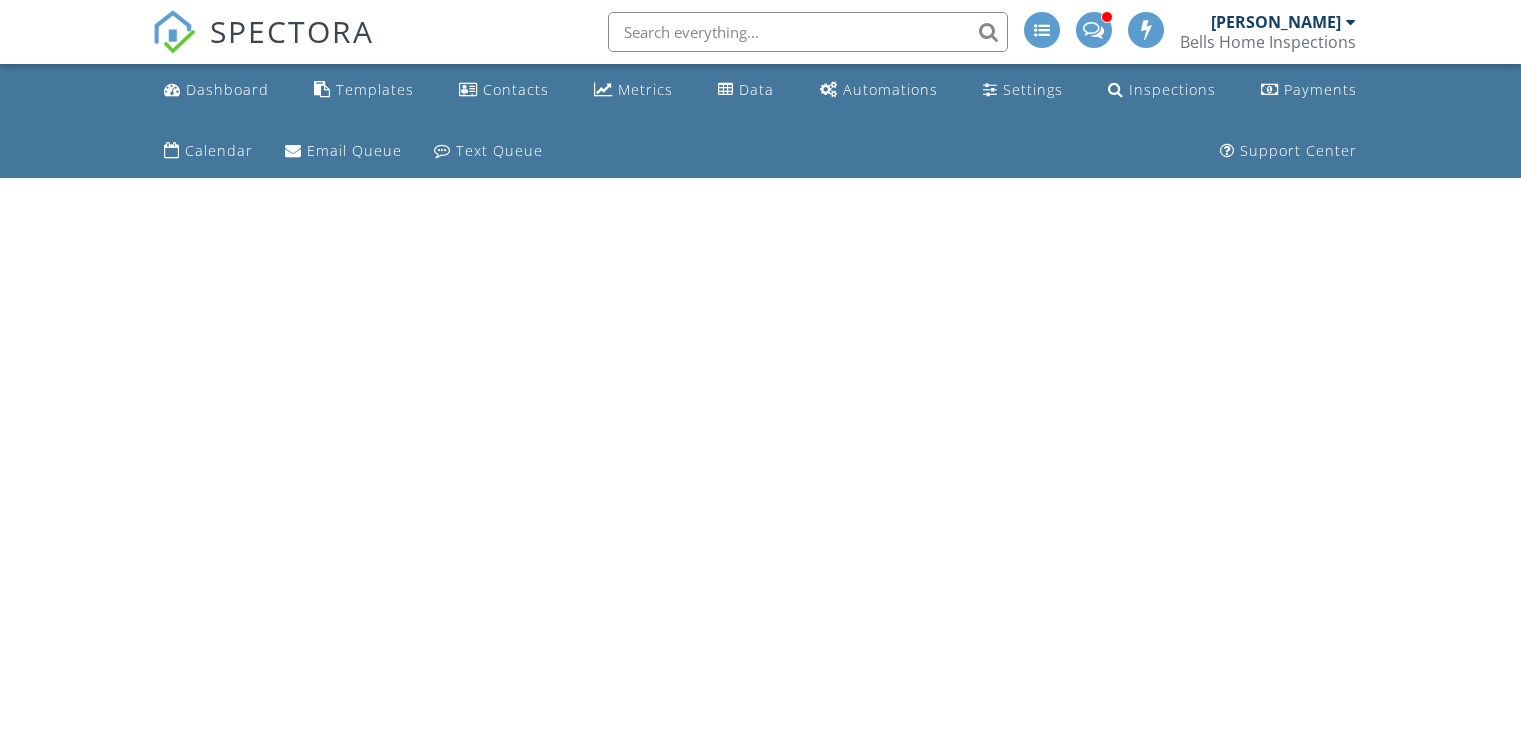 scroll, scrollTop: 0, scrollLeft: 0, axis: both 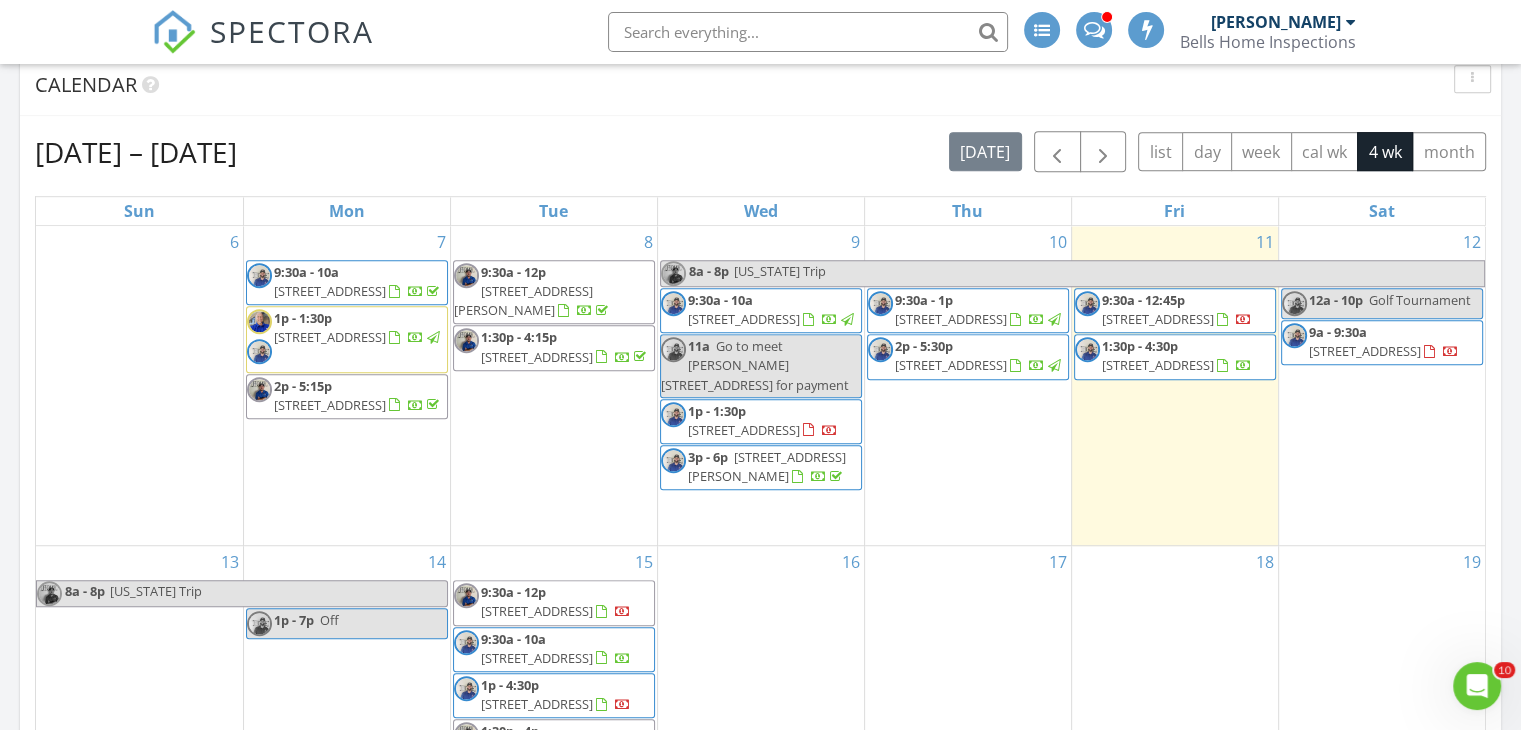 click on "9:30a - 12:45p
8437 Nandina Dr, Sarasota 34240" at bounding box center (1175, 310) 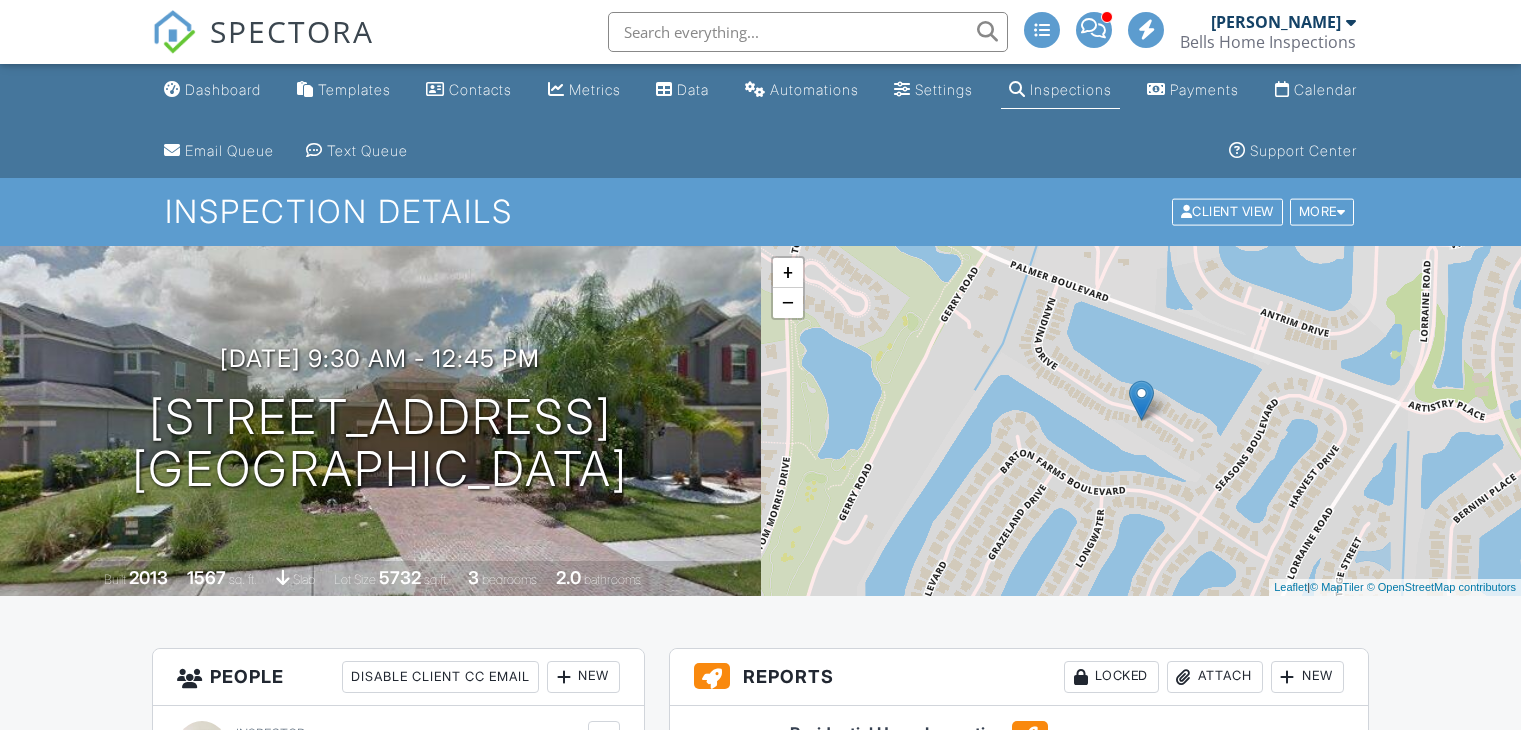 scroll, scrollTop: 439, scrollLeft: 0, axis: vertical 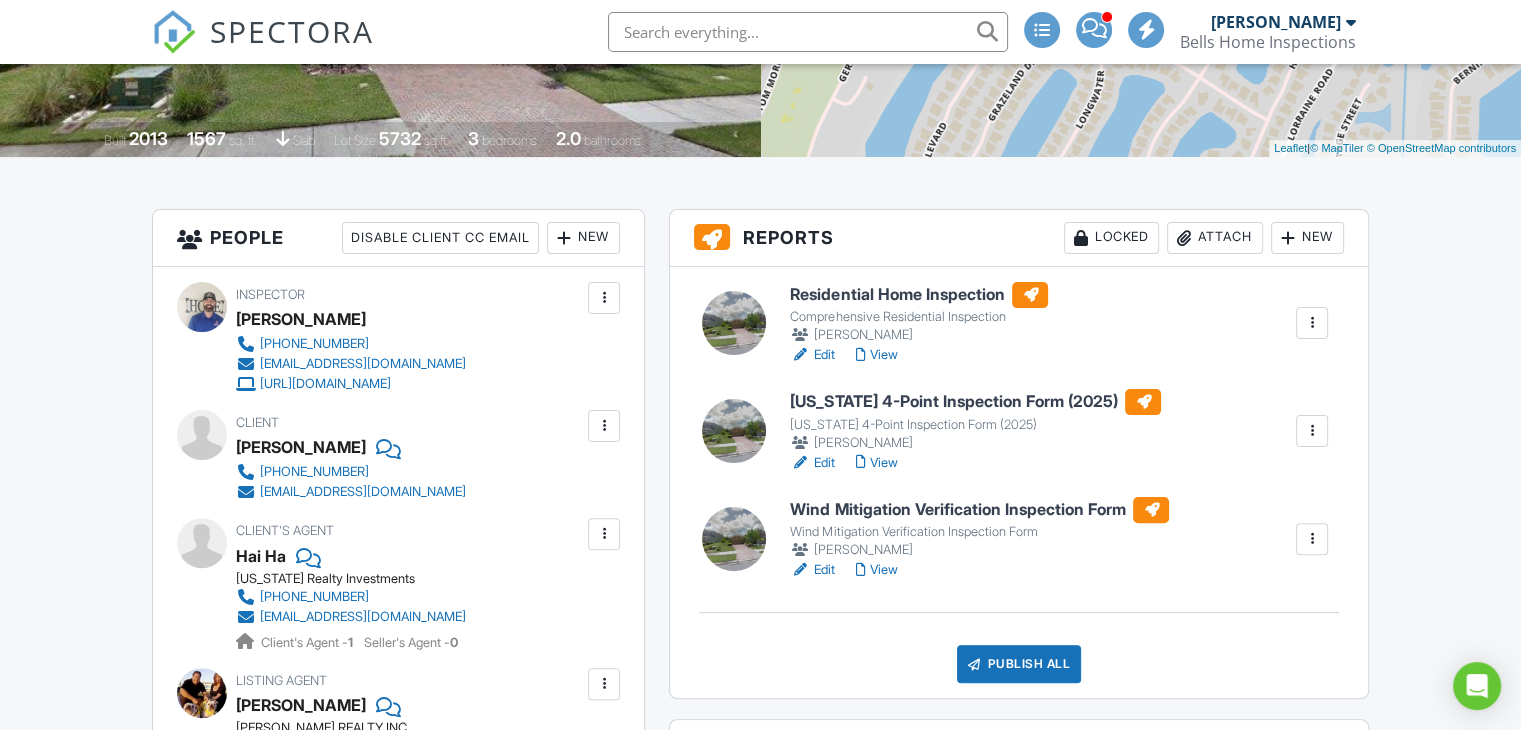 click on "View" at bounding box center [876, 463] 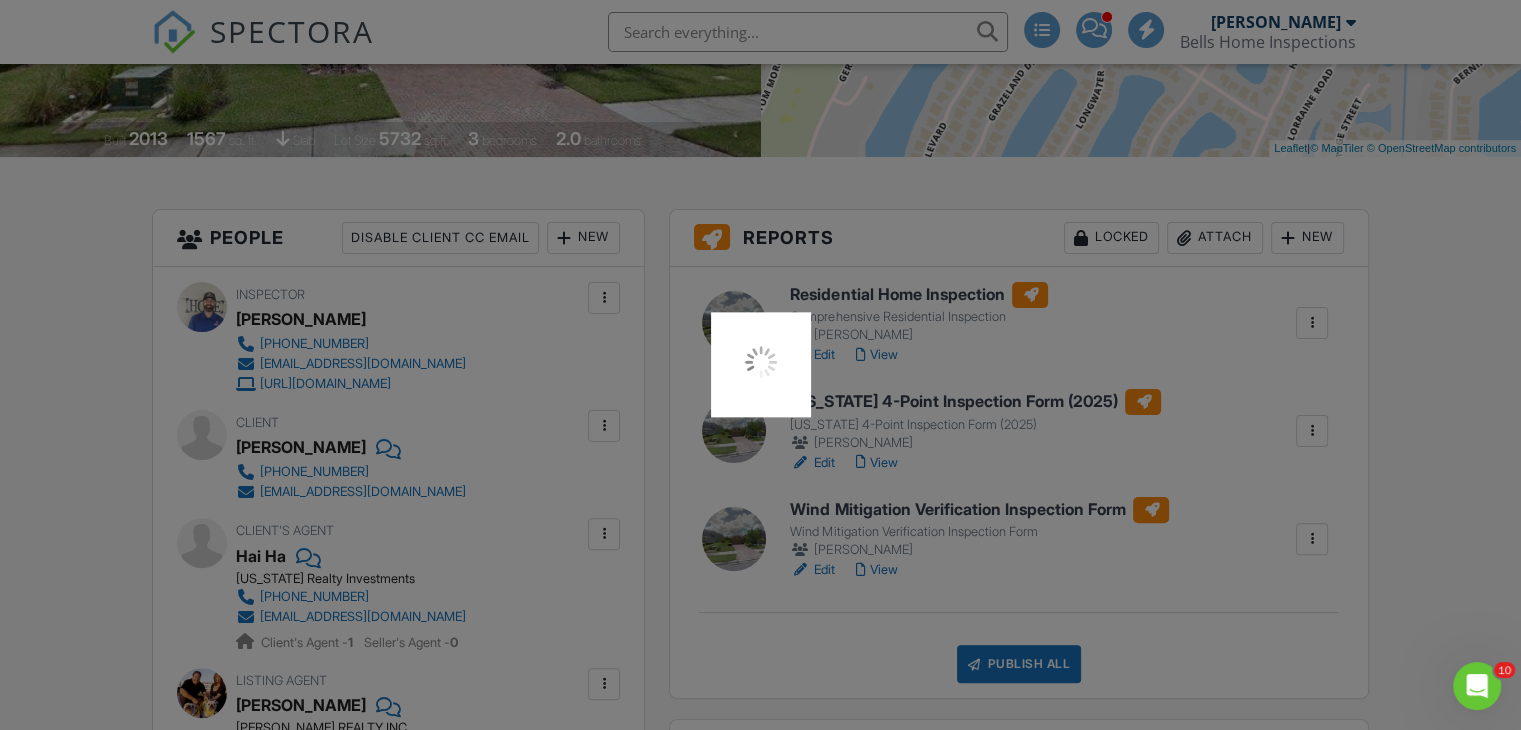 scroll, scrollTop: 0, scrollLeft: 0, axis: both 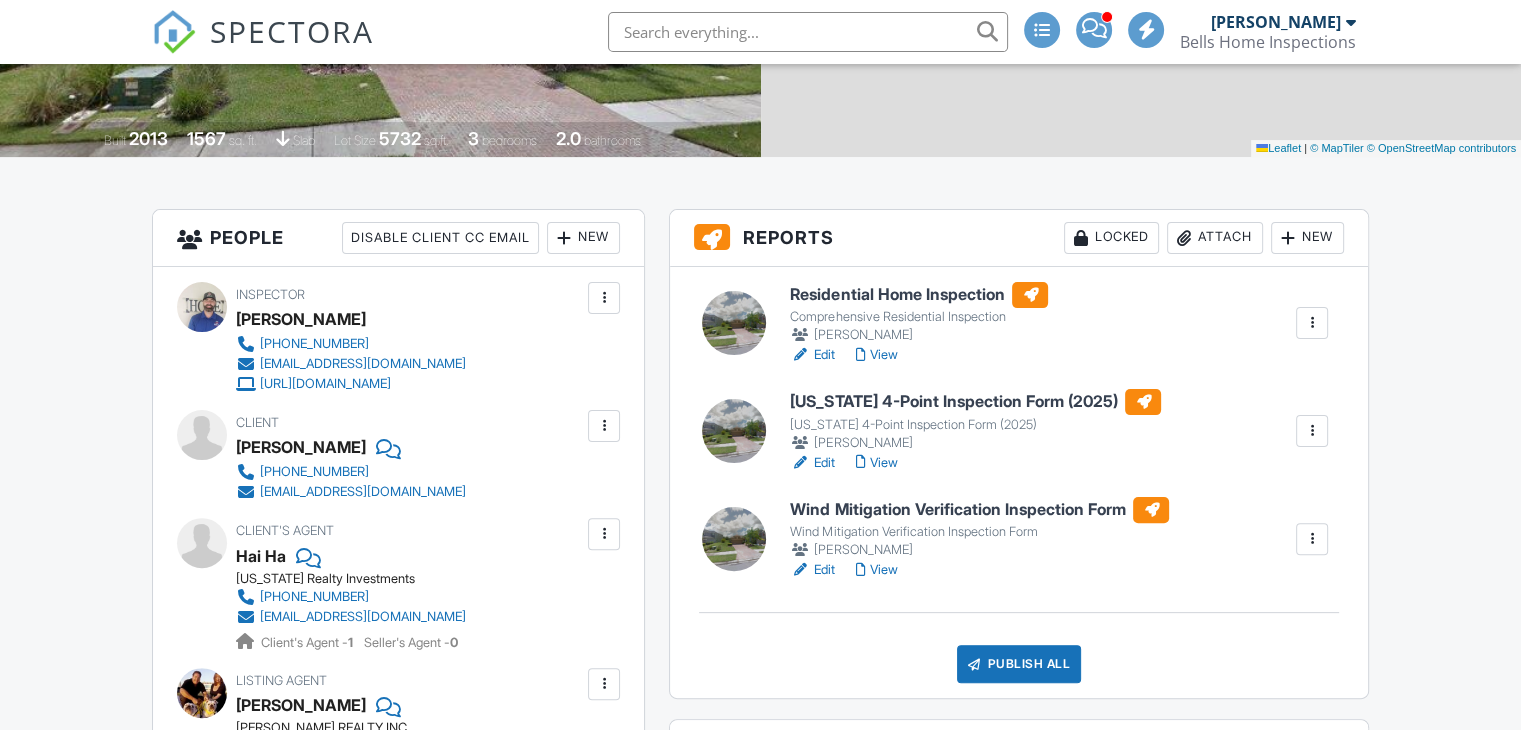 drag, startPoint x: 0, startPoint y: 0, endPoint x: 860, endPoint y: 566, distance: 1029.5416 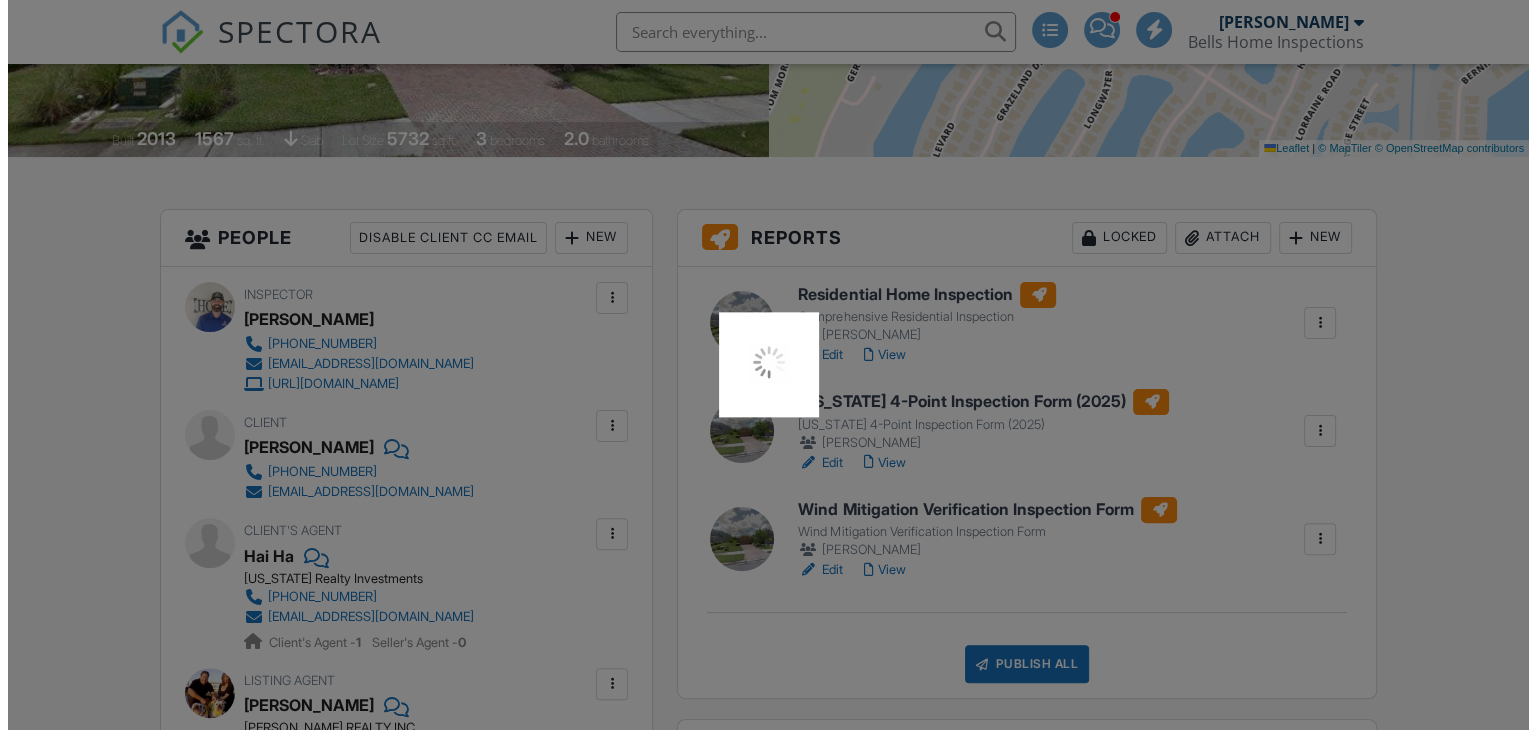scroll, scrollTop: 0, scrollLeft: 0, axis: both 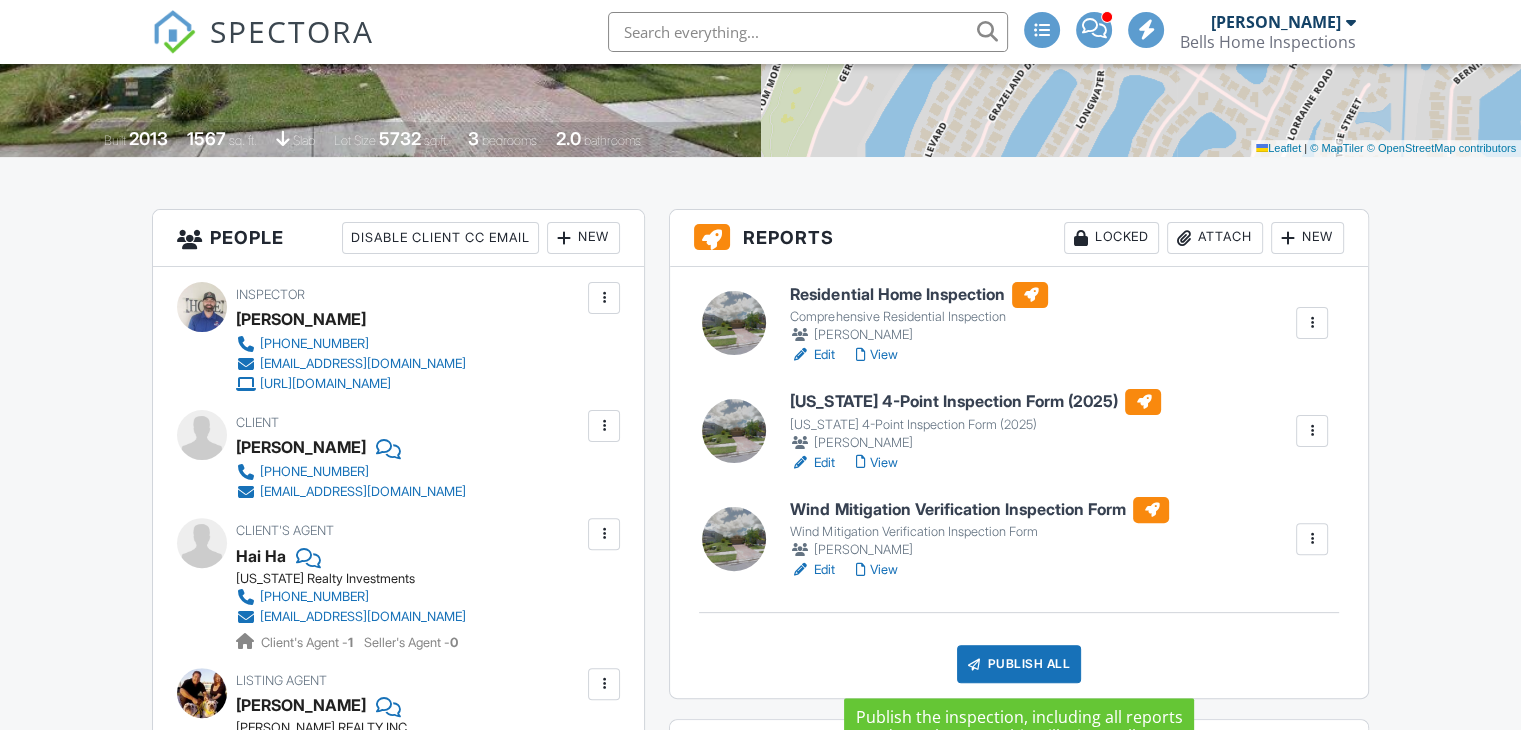 click on "Publish All" at bounding box center [1019, 664] 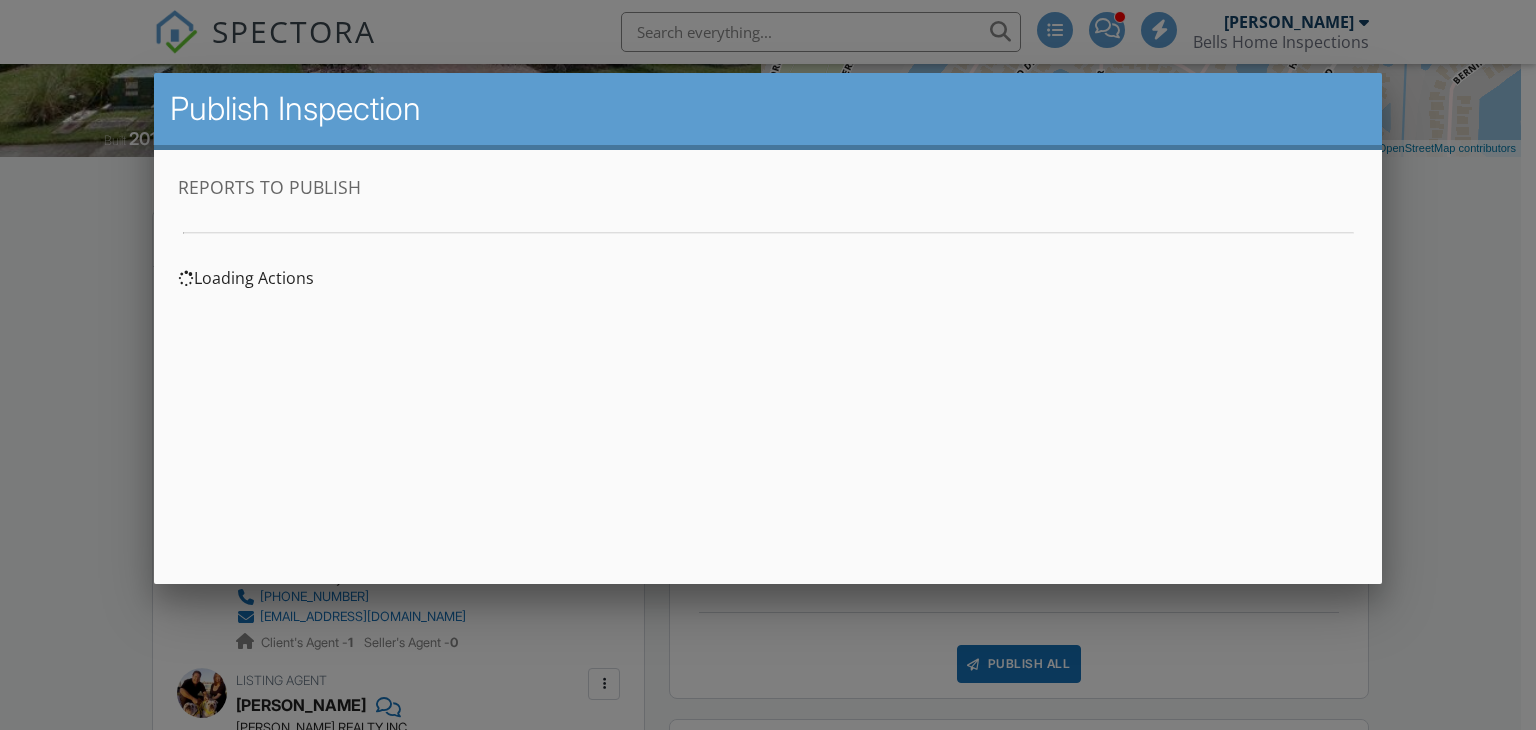 scroll, scrollTop: 0, scrollLeft: 0, axis: both 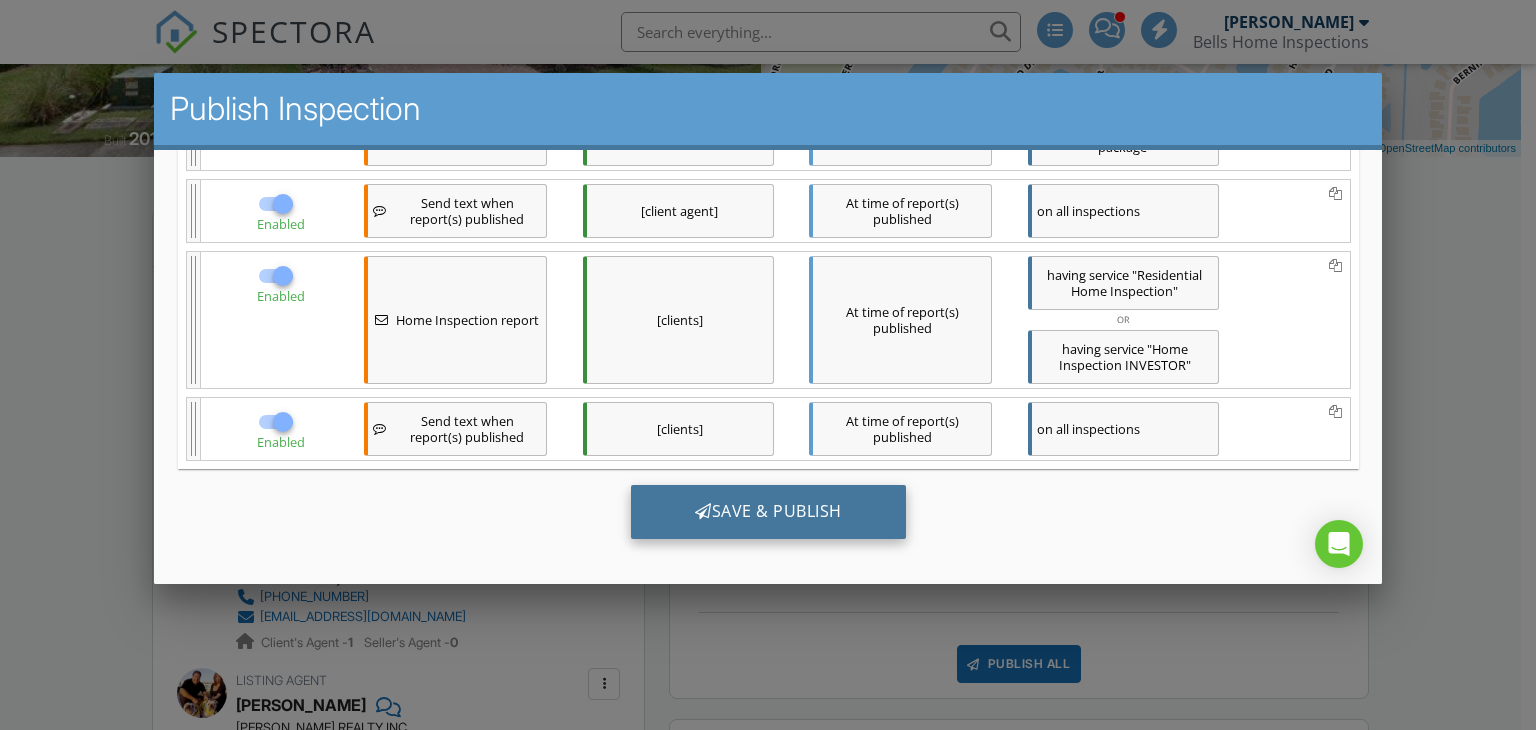 click on "Save & Publish" at bounding box center [767, 512] 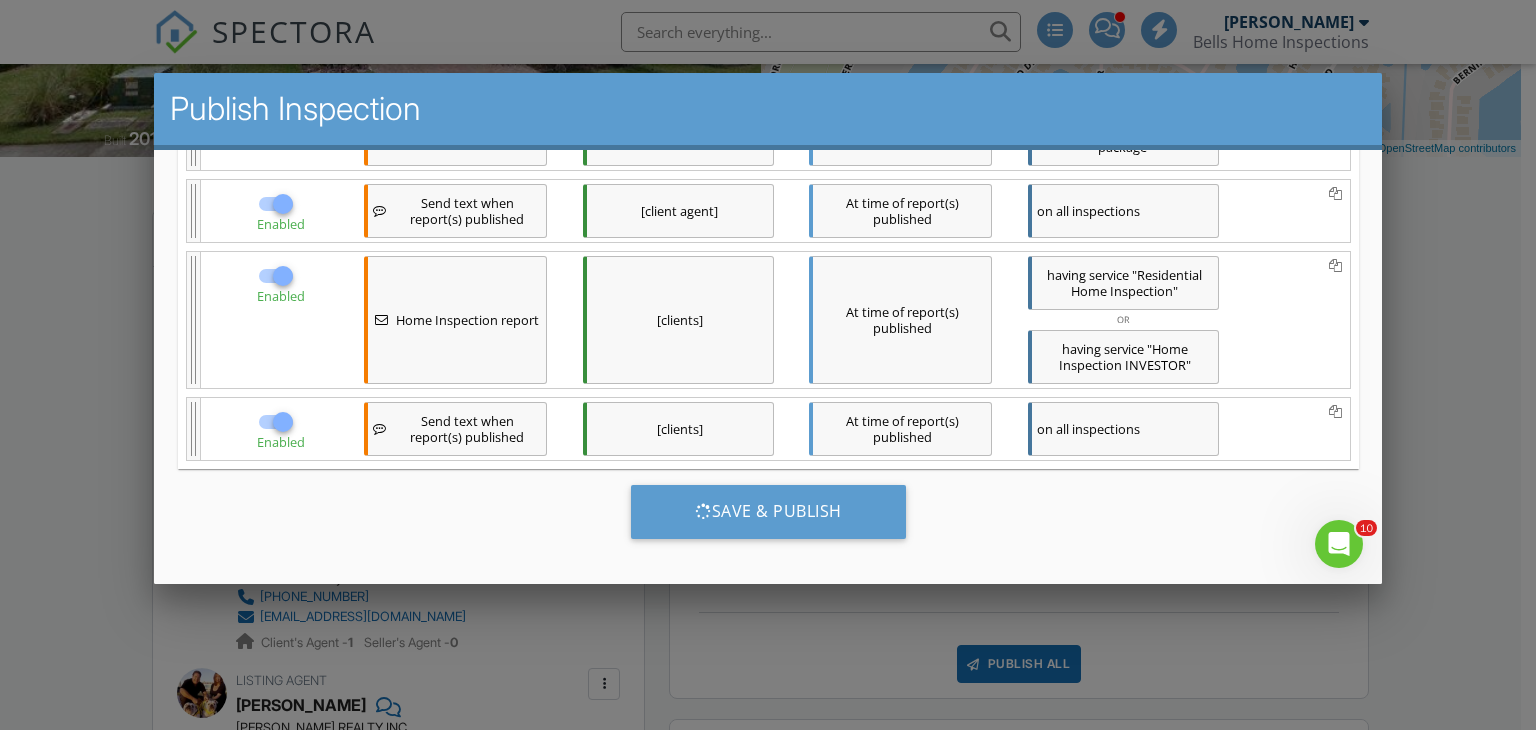 scroll, scrollTop: 0, scrollLeft: 0, axis: both 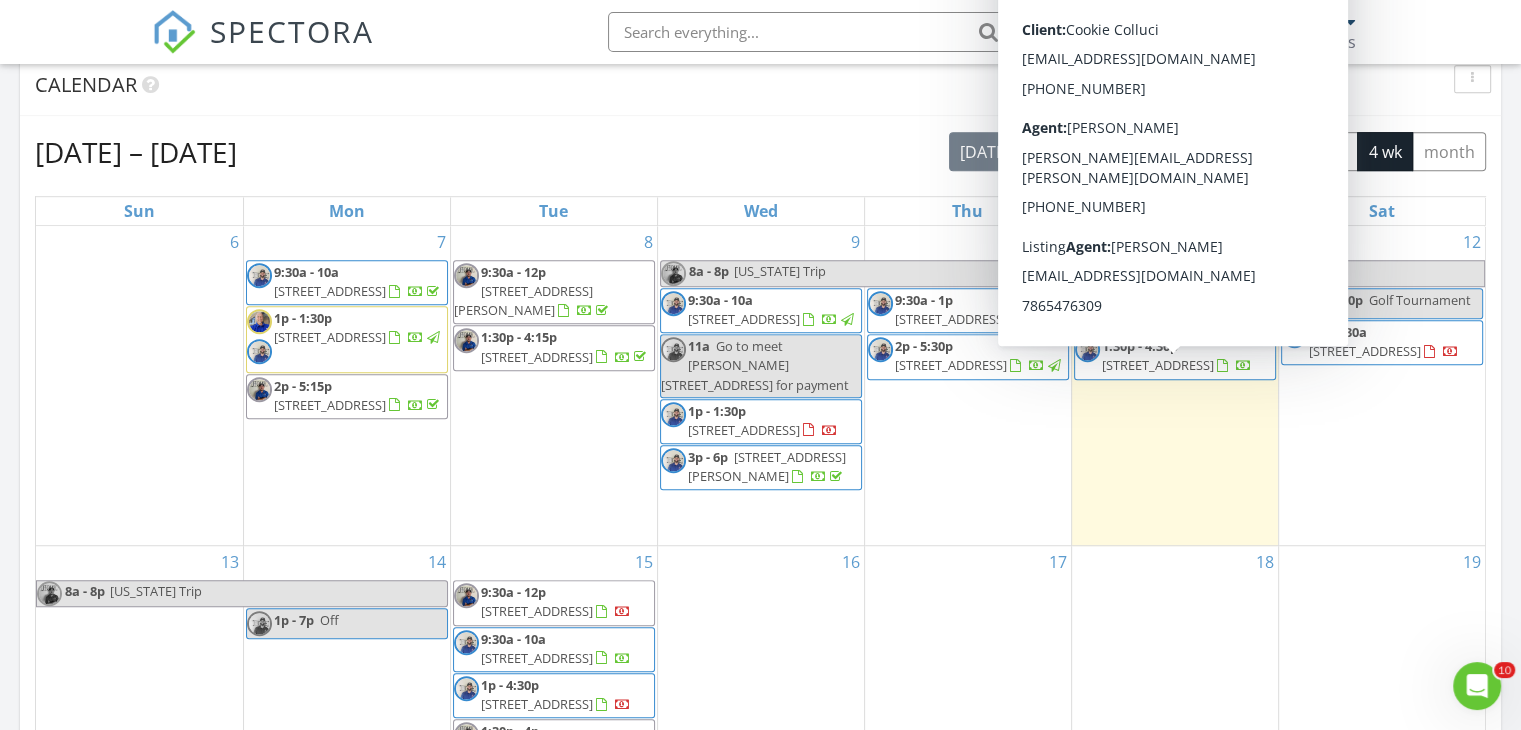 click on "1:30p - 4:30p
220 Coquina Bay Dr , St. Petersburg 33705" at bounding box center [1175, 356] 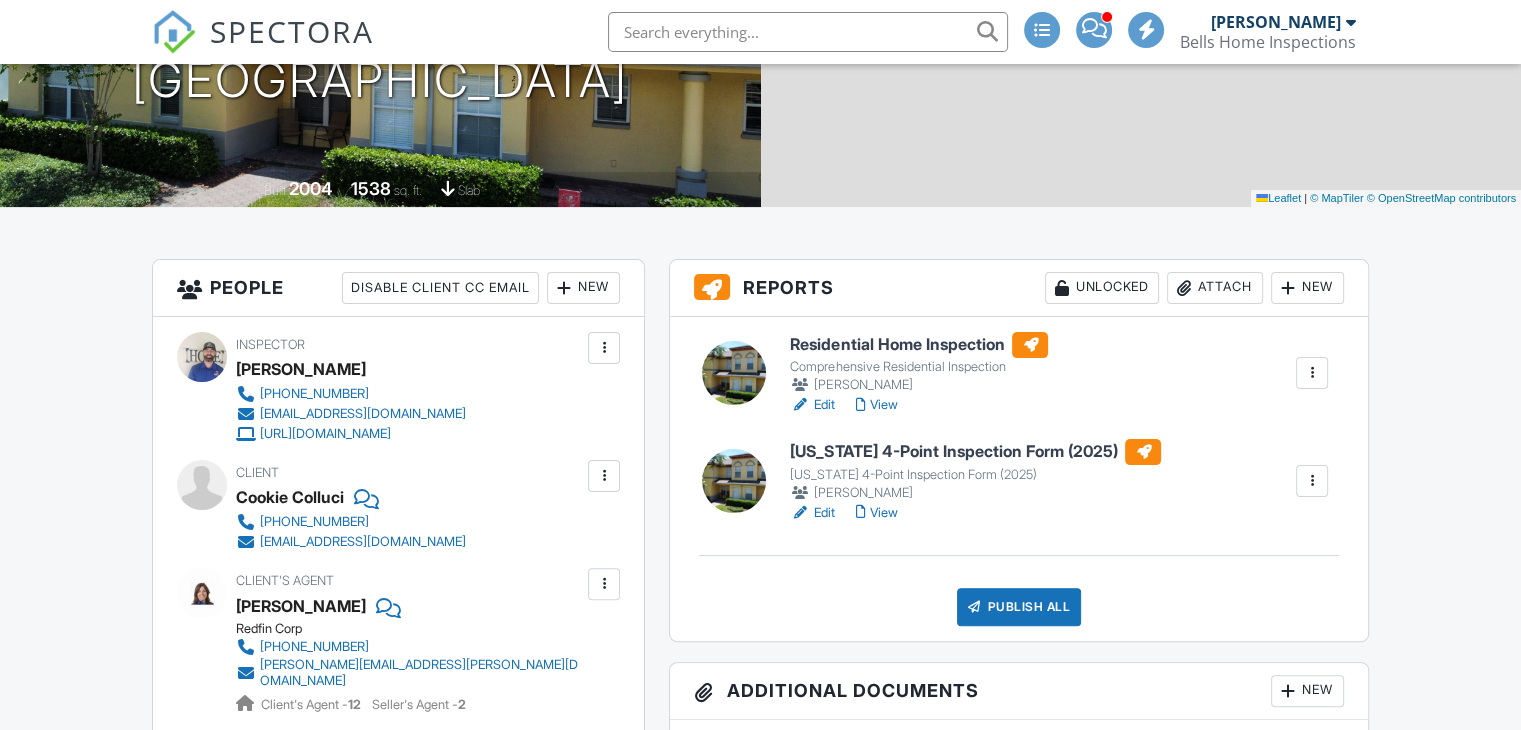 scroll, scrollTop: 400, scrollLeft: 0, axis: vertical 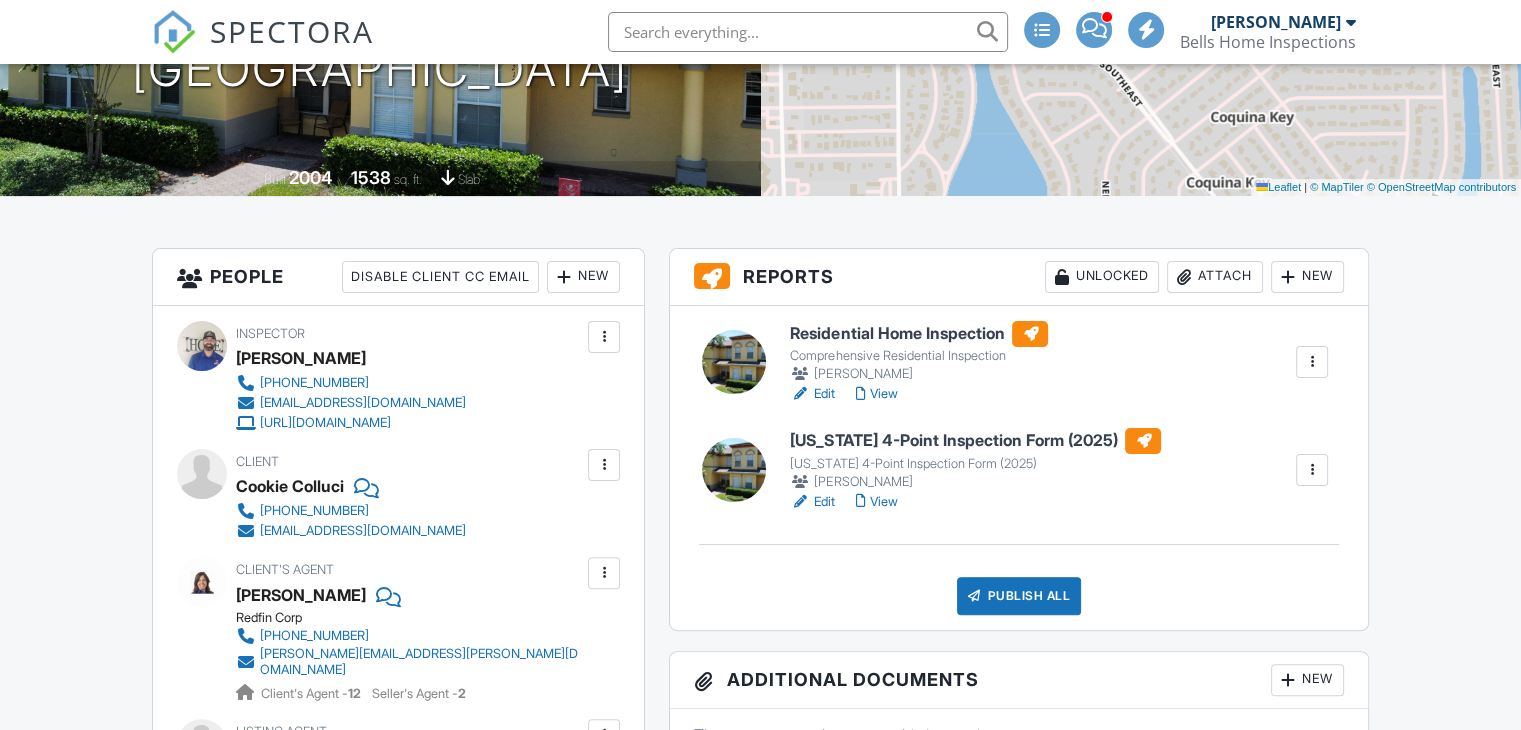 click on "Edit" at bounding box center [812, 502] 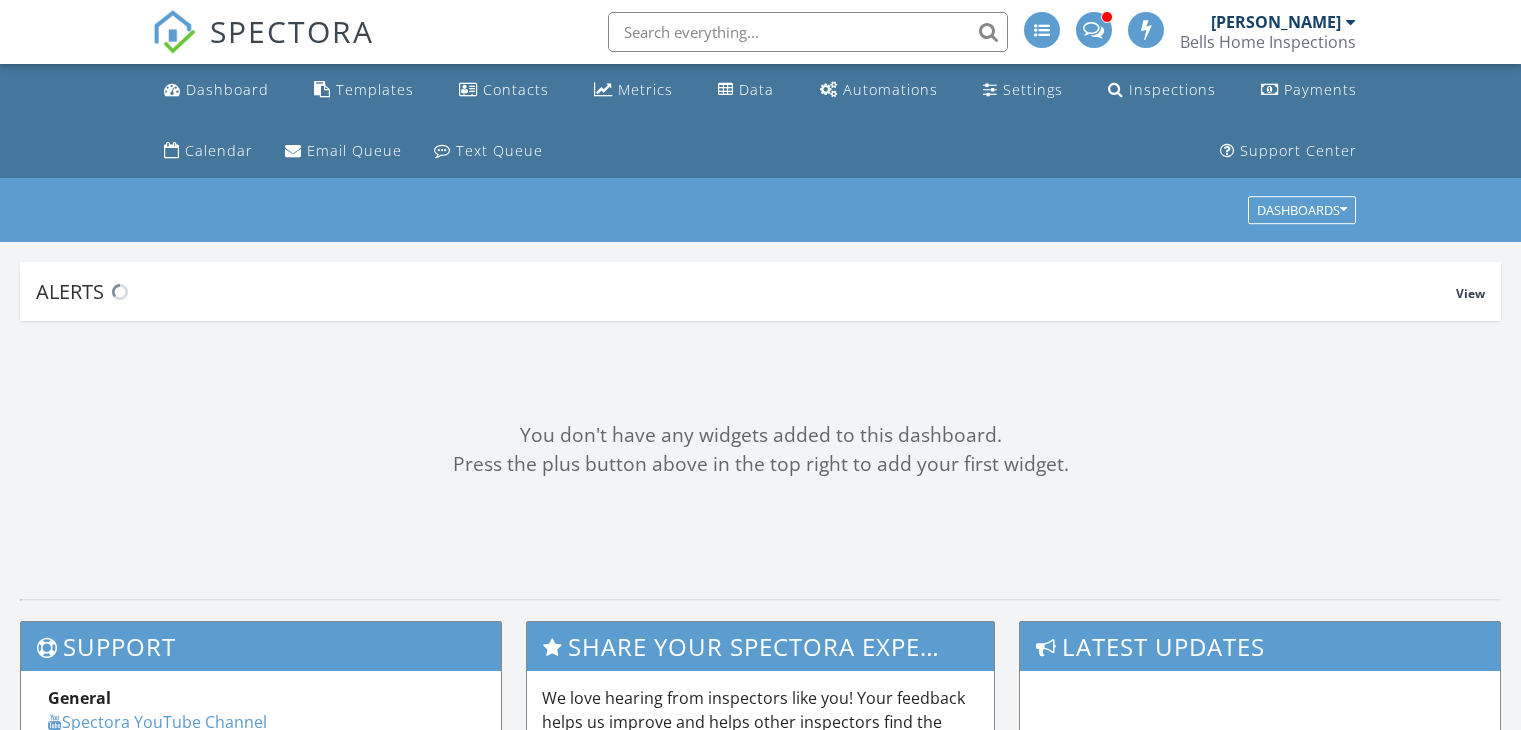 scroll, scrollTop: 0, scrollLeft: 0, axis: both 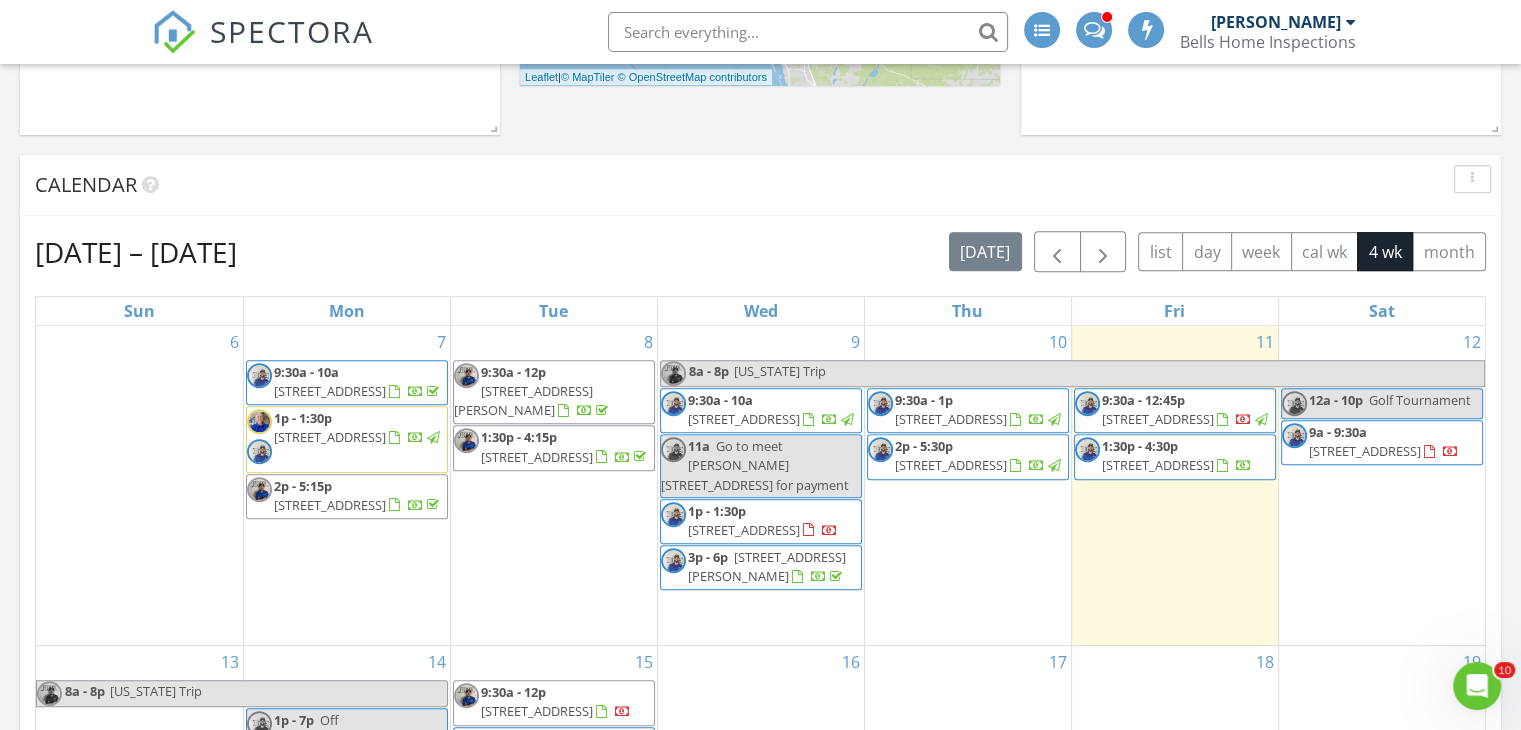 click on "220 Coquina Bay Dr , St. Petersburg 33705" at bounding box center [1158, 465] 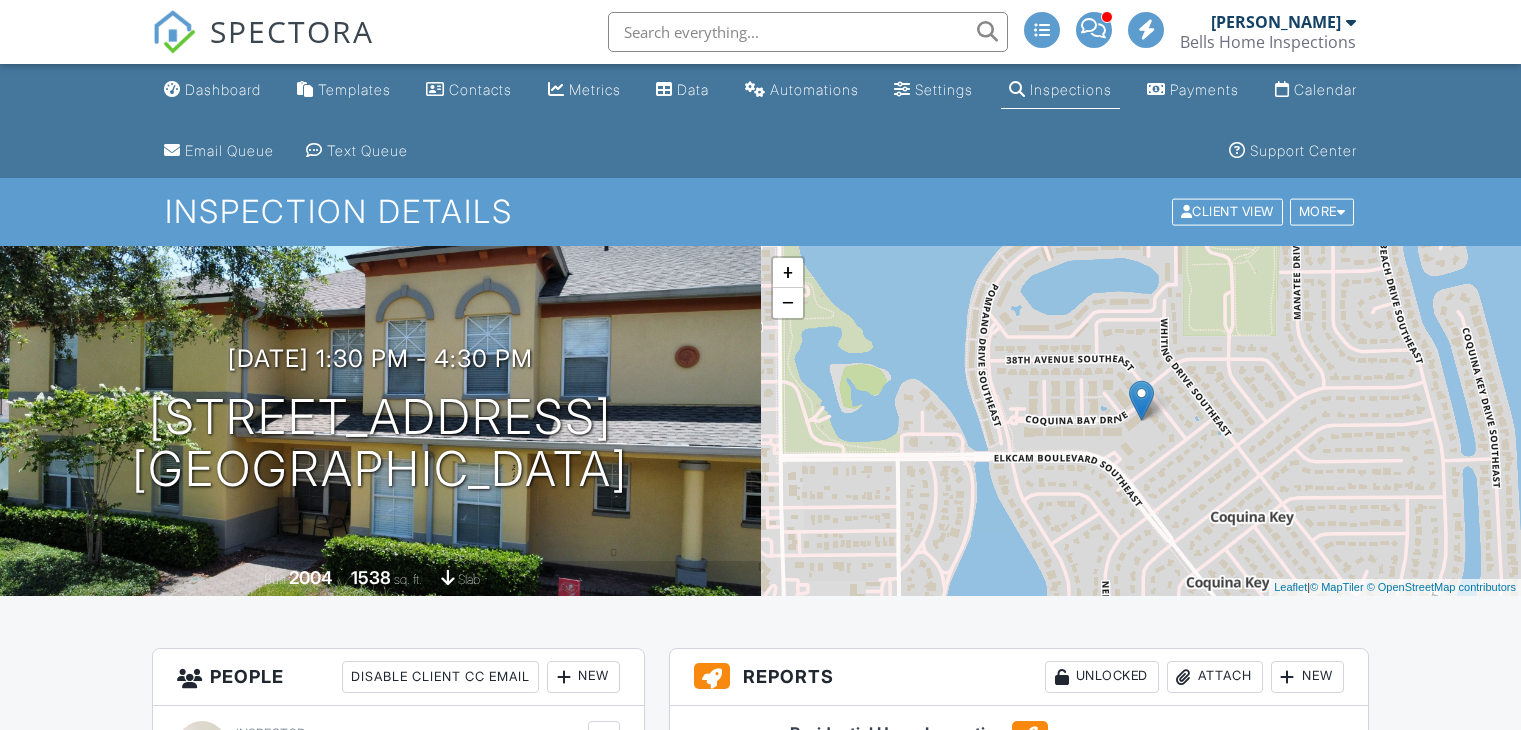 scroll, scrollTop: 600, scrollLeft: 0, axis: vertical 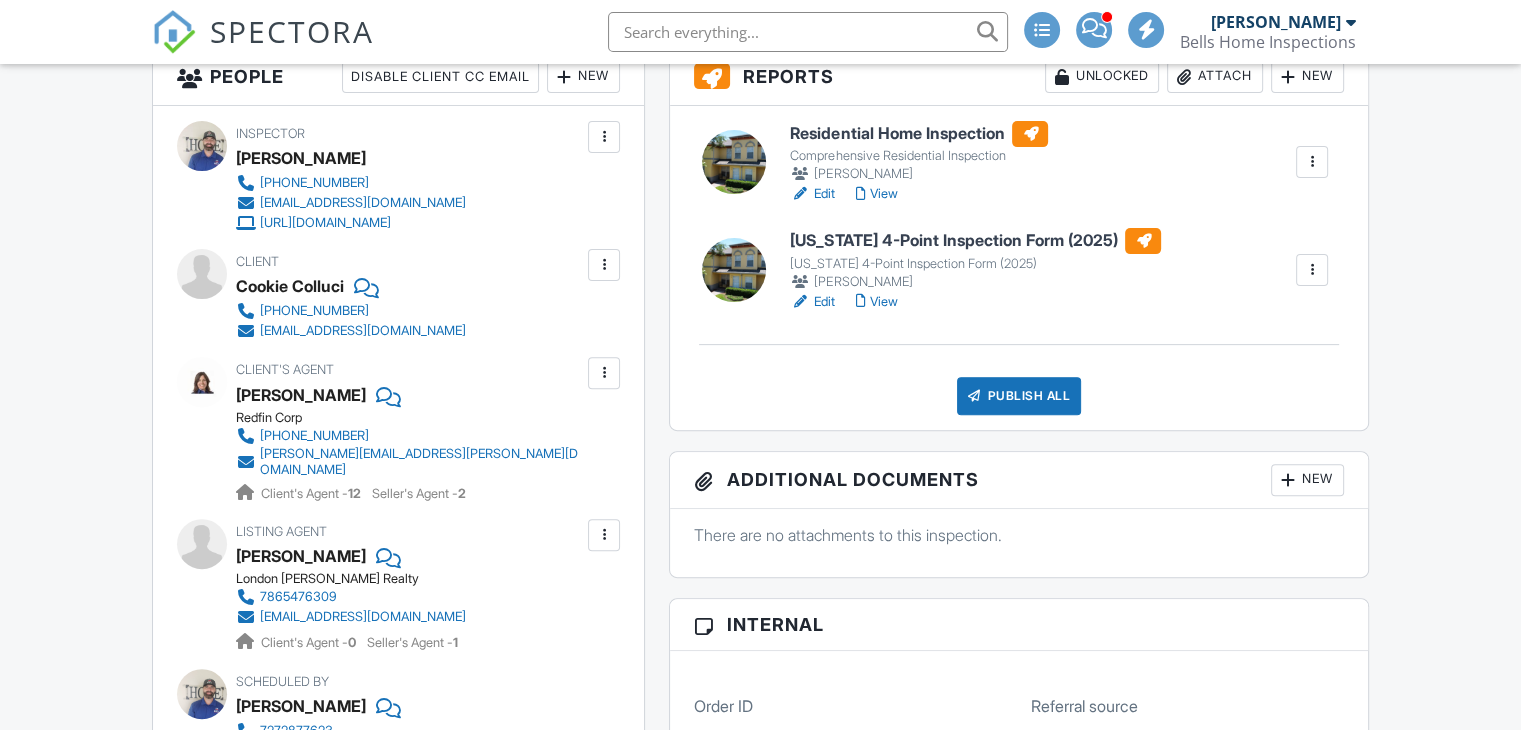 click on "View" at bounding box center (876, 194) 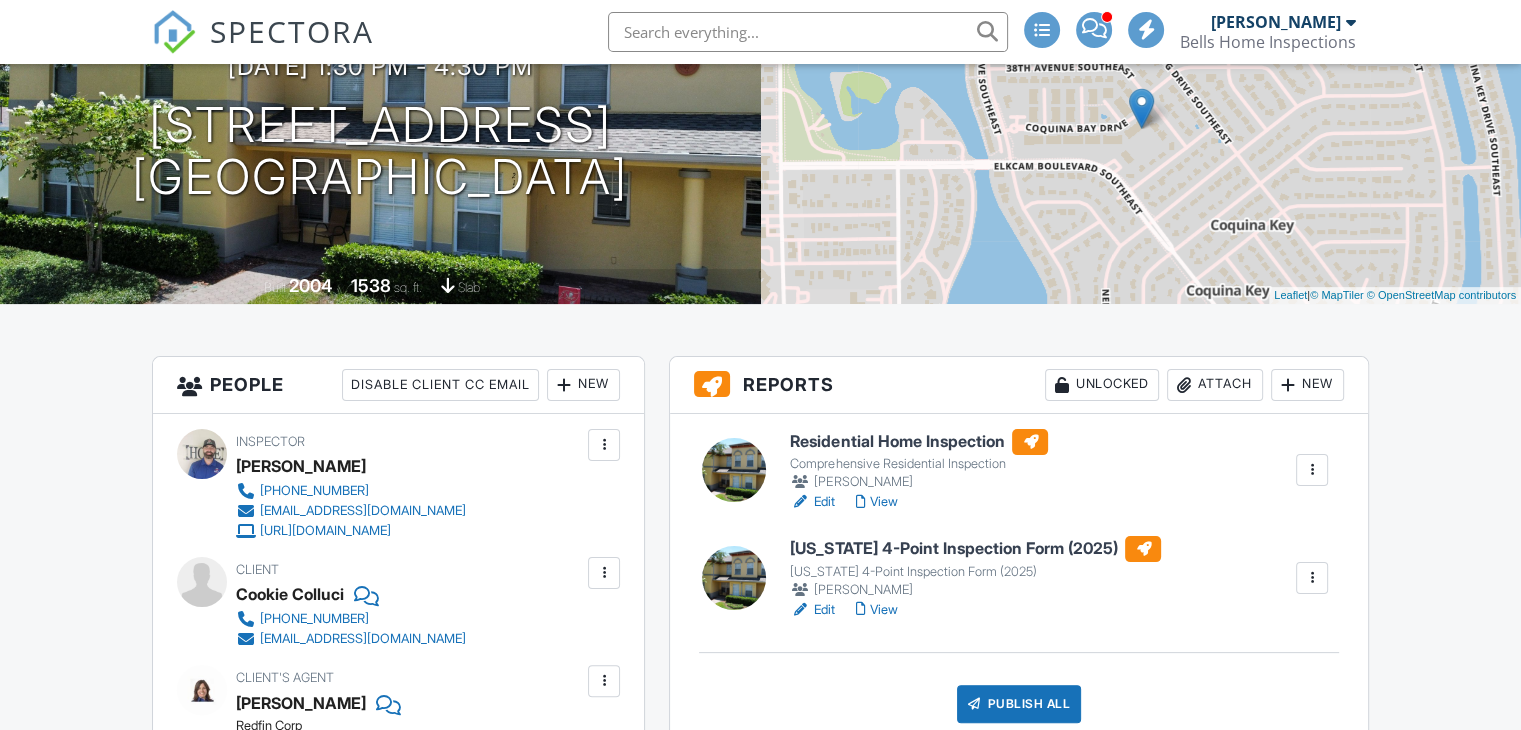 scroll, scrollTop: 400, scrollLeft: 0, axis: vertical 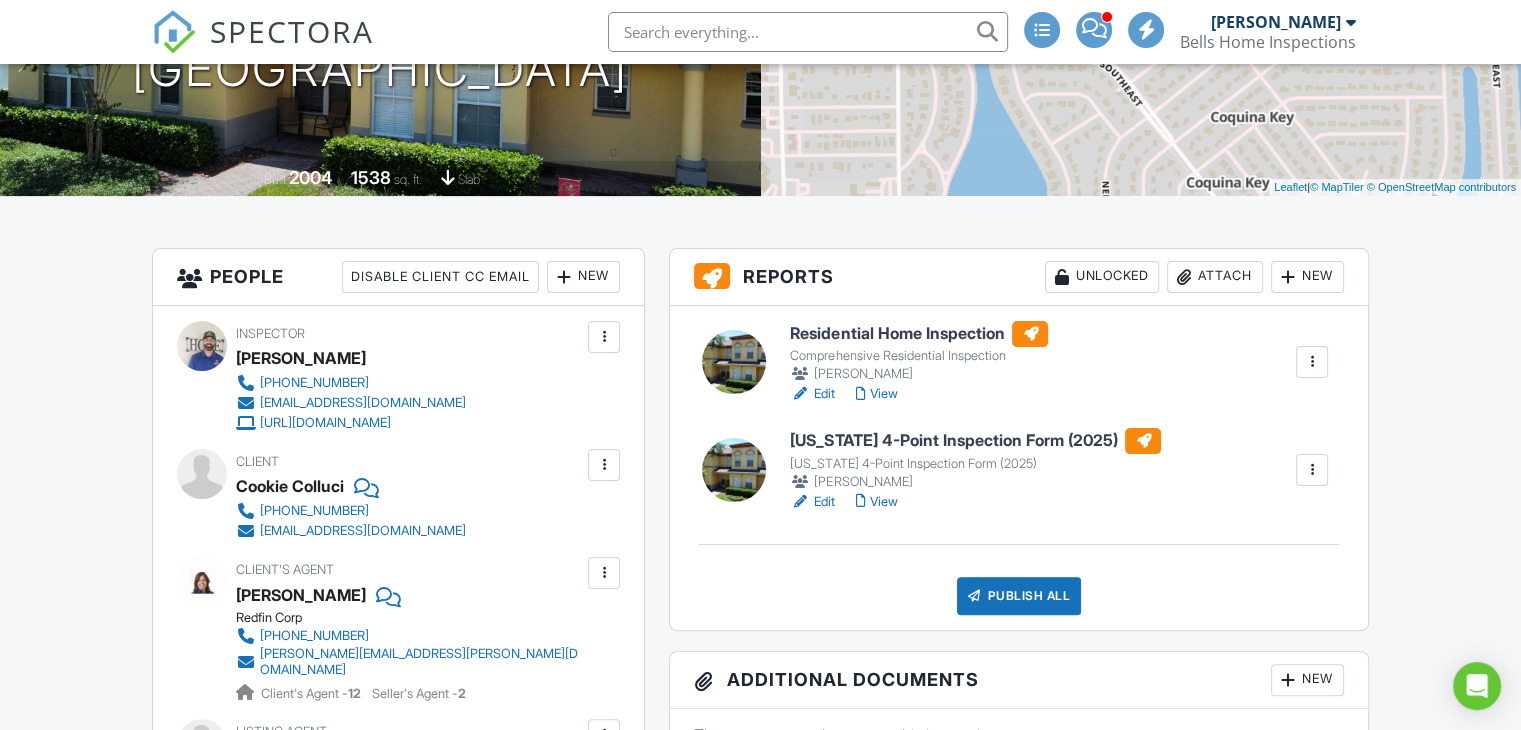 click on "View" at bounding box center (876, 502) 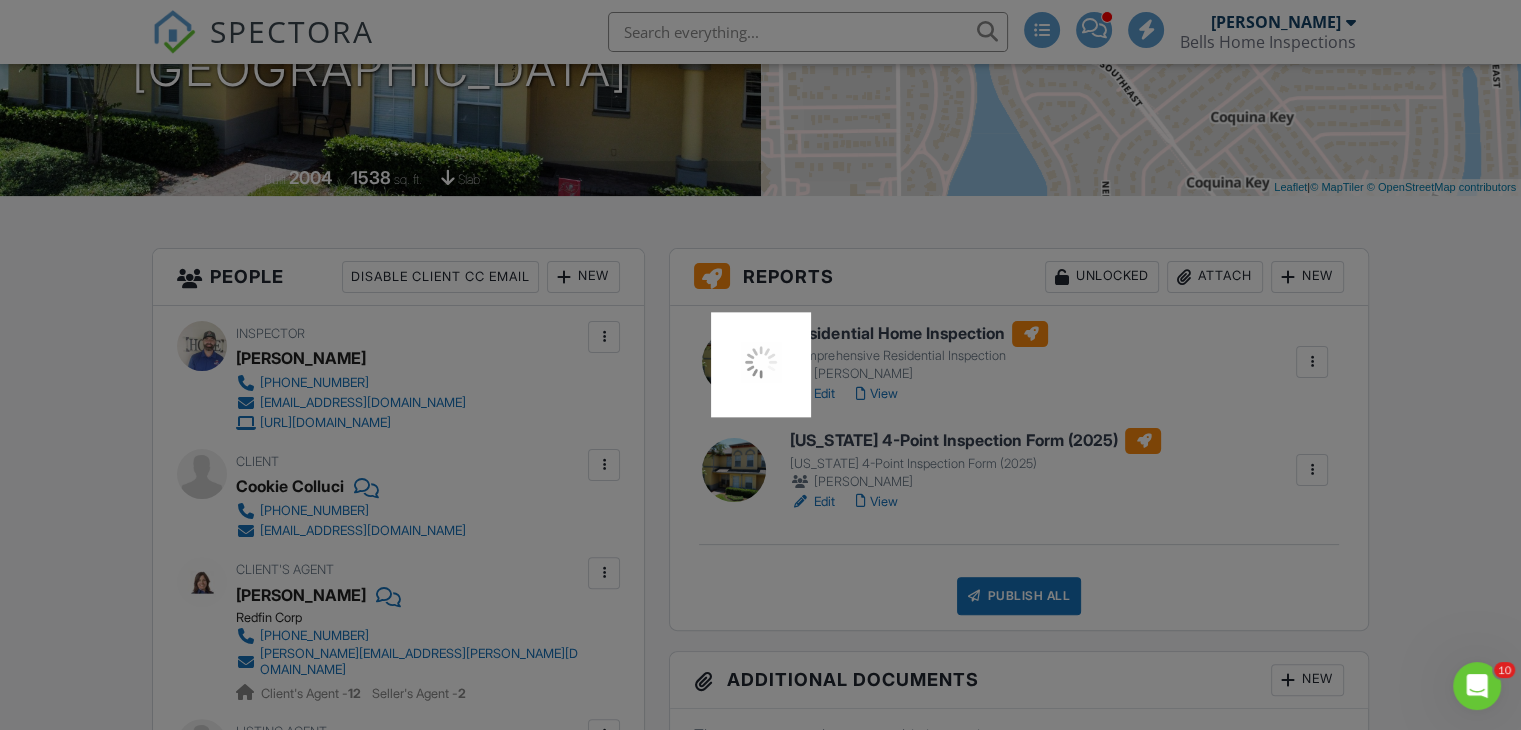 scroll, scrollTop: 0, scrollLeft: 0, axis: both 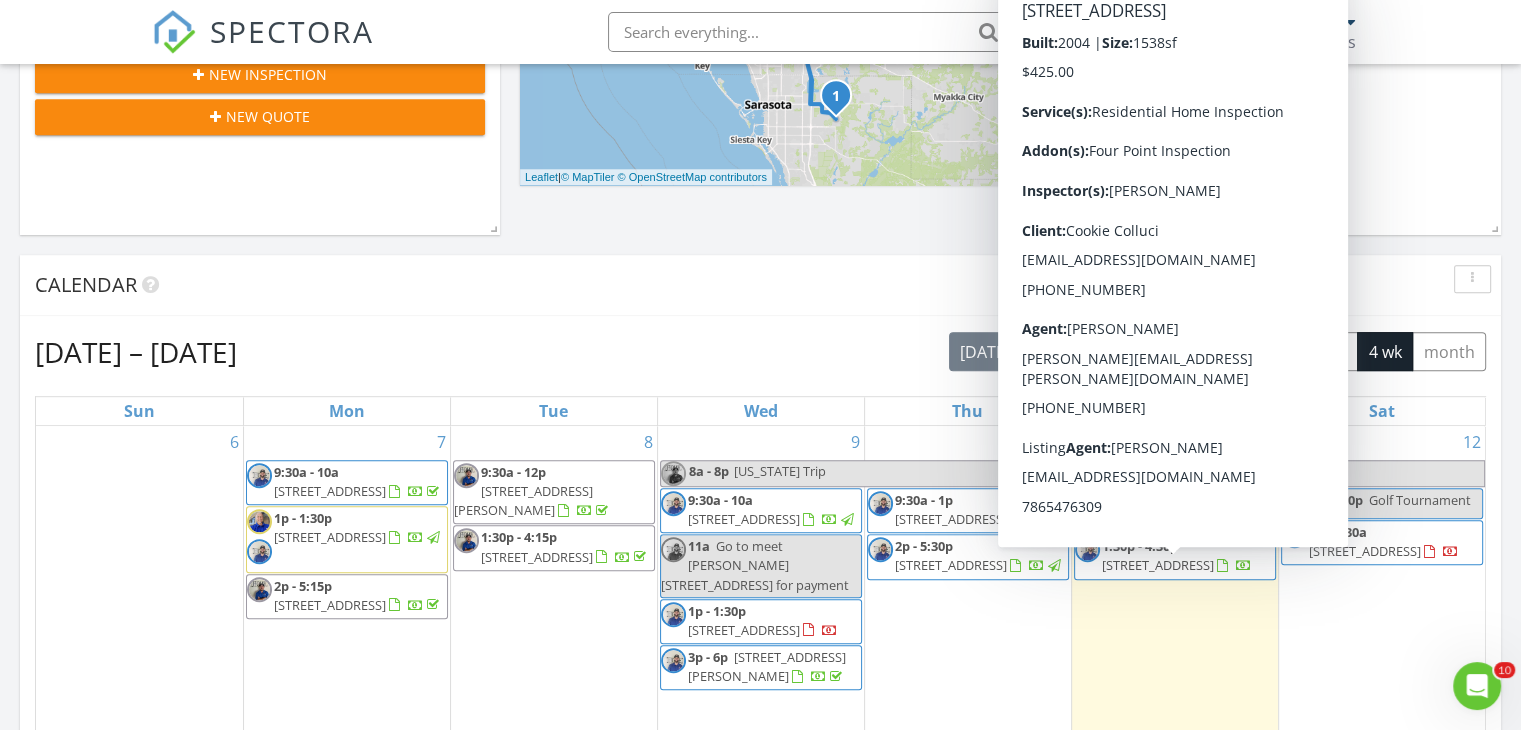click on "220 Coquina Bay Dr , St. Petersburg 33705" at bounding box center [1158, 565] 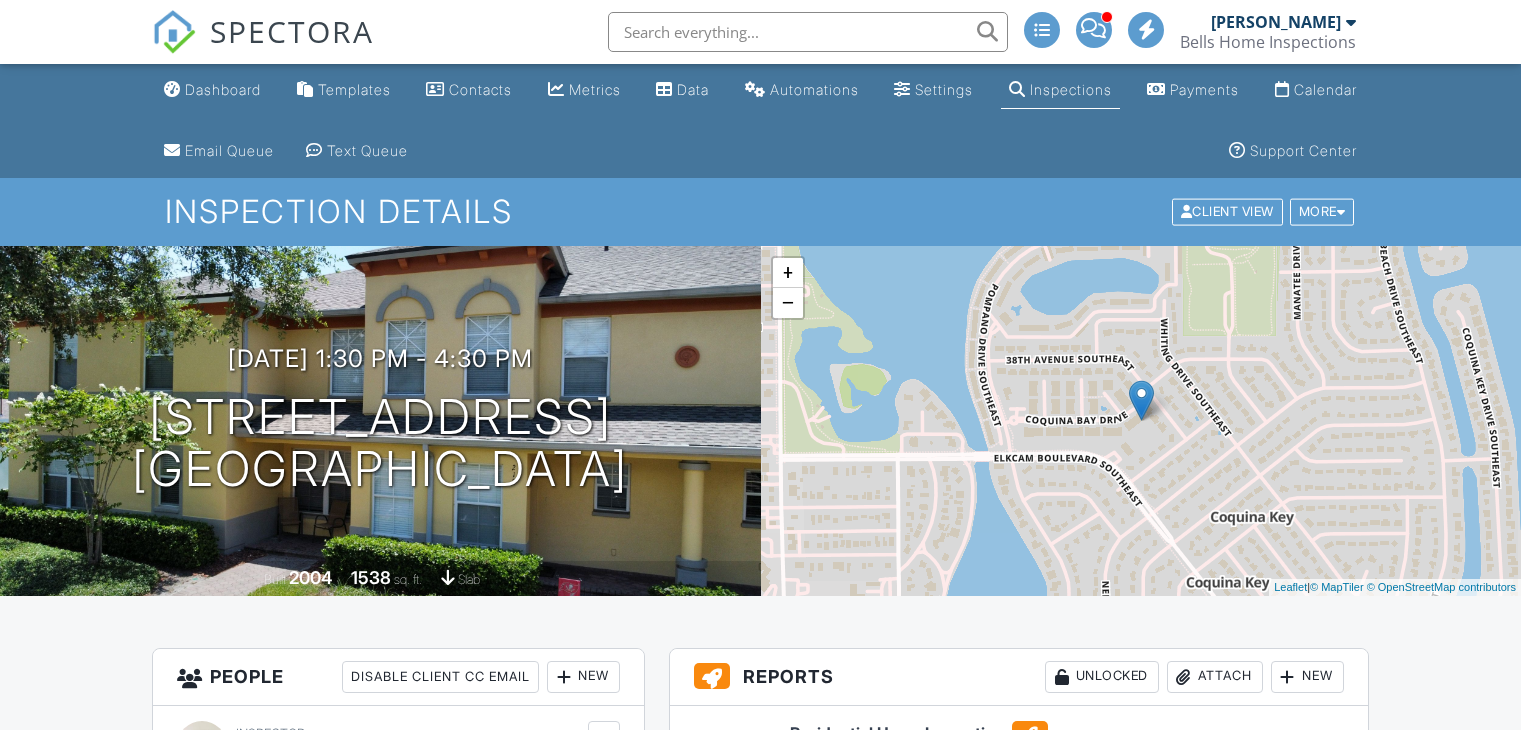 scroll, scrollTop: 500, scrollLeft: 0, axis: vertical 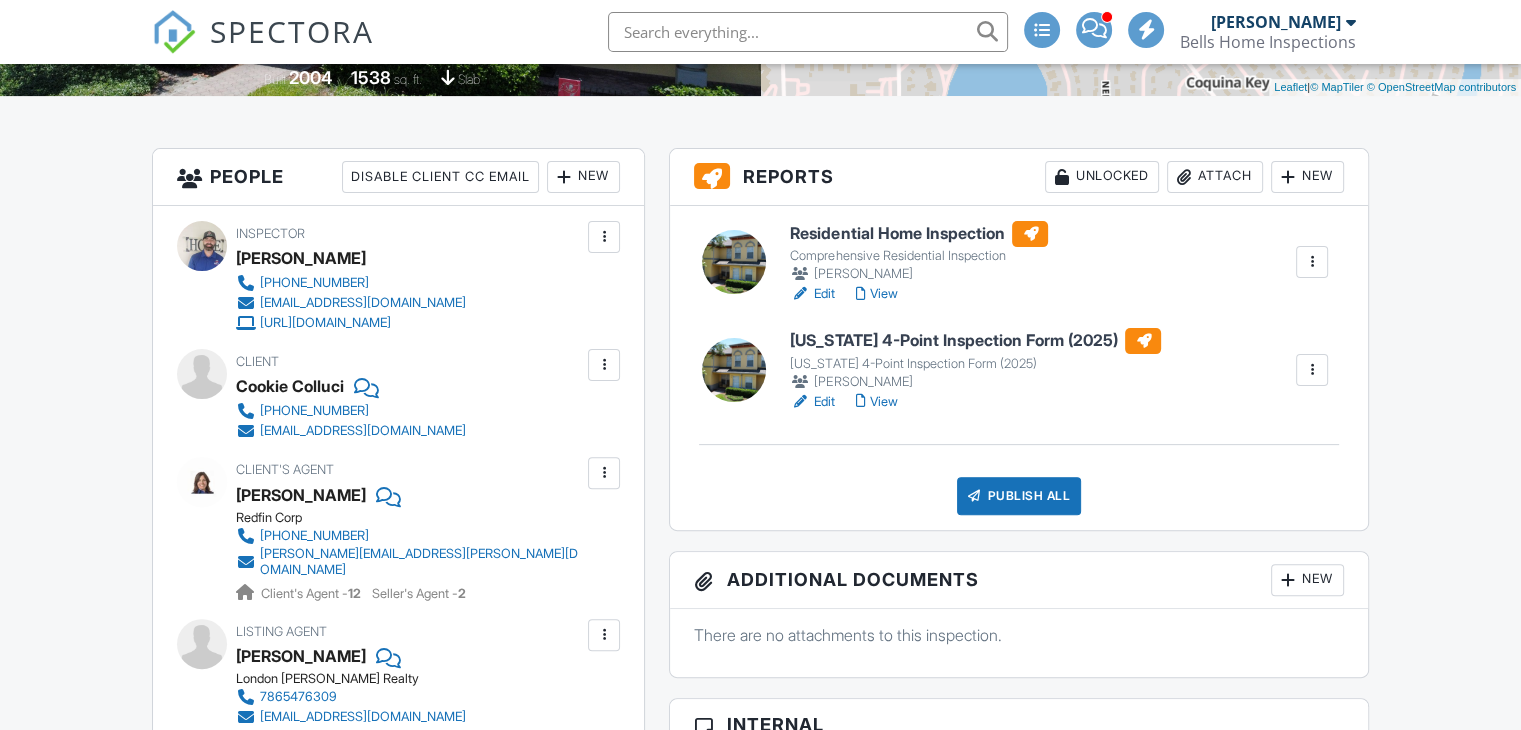 click on "View" at bounding box center [876, 294] 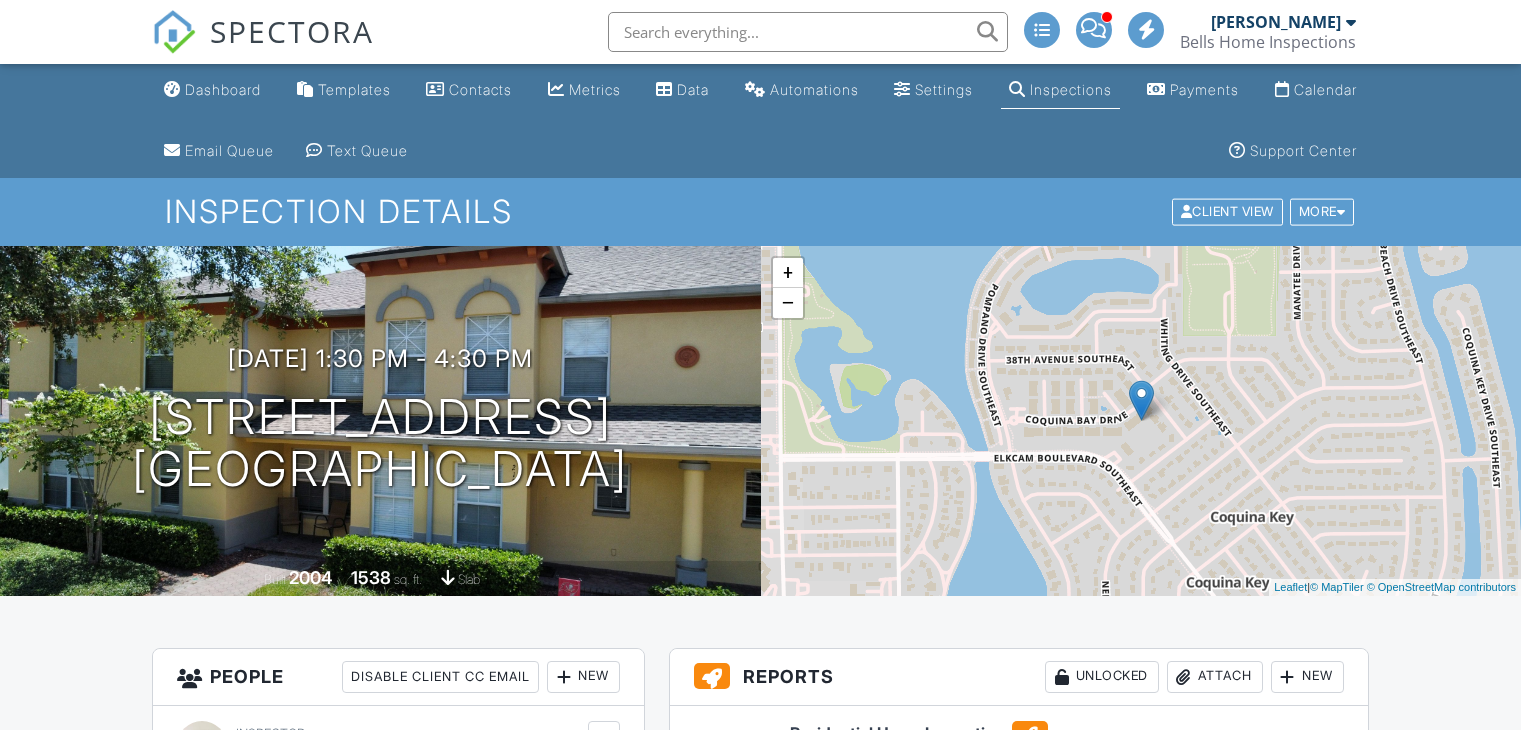 scroll, scrollTop: 500, scrollLeft: 0, axis: vertical 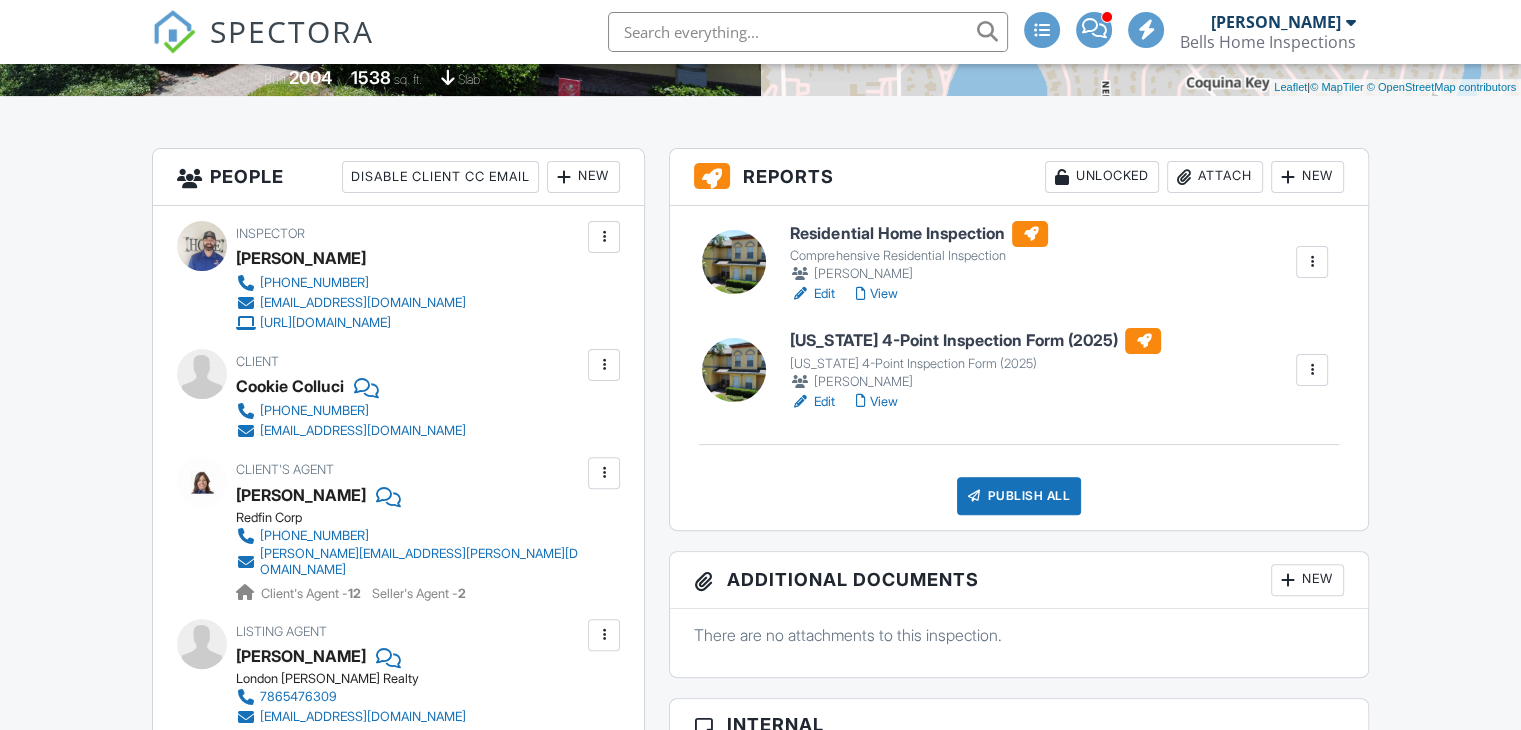click on "View" at bounding box center [876, 294] 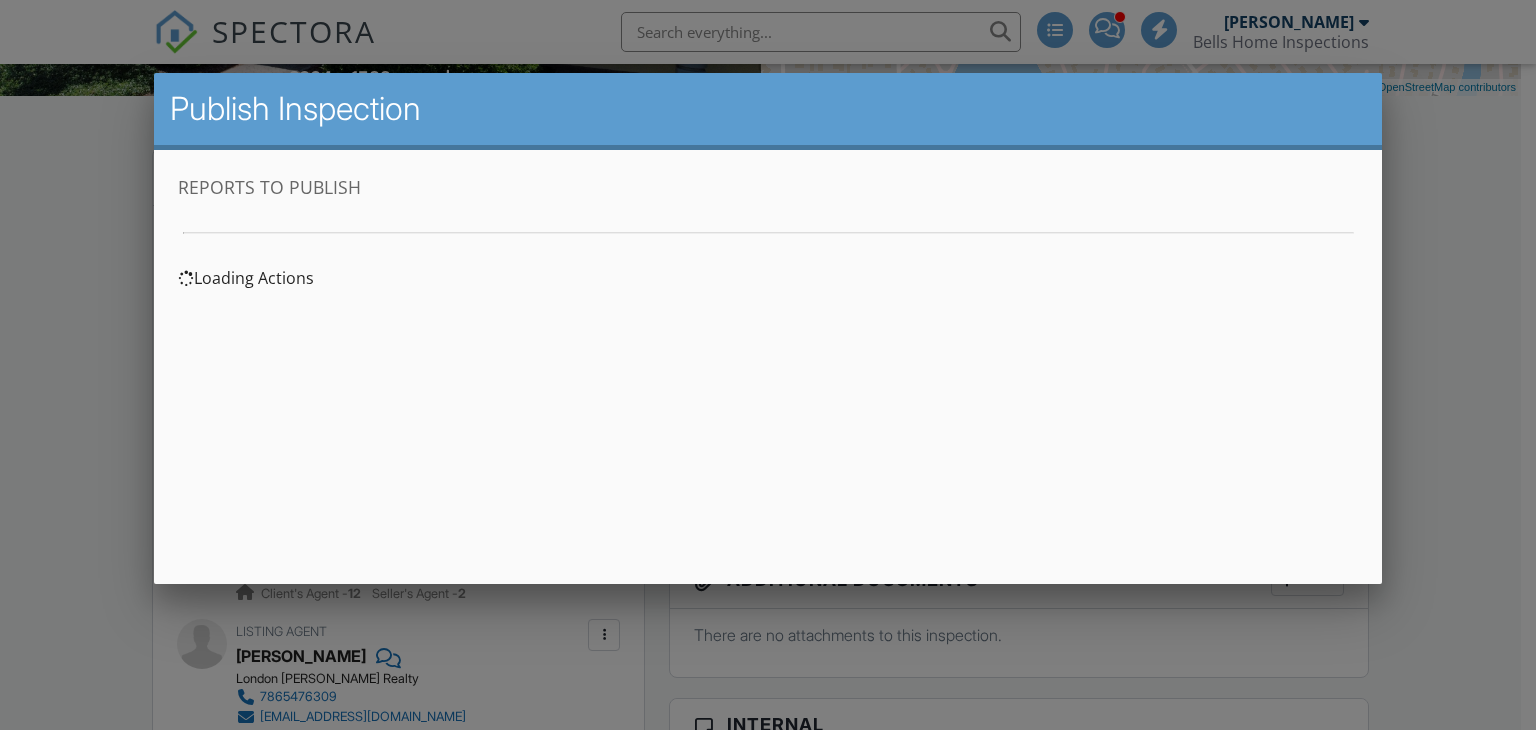 scroll, scrollTop: 0, scrollLeft: 0, axis: both 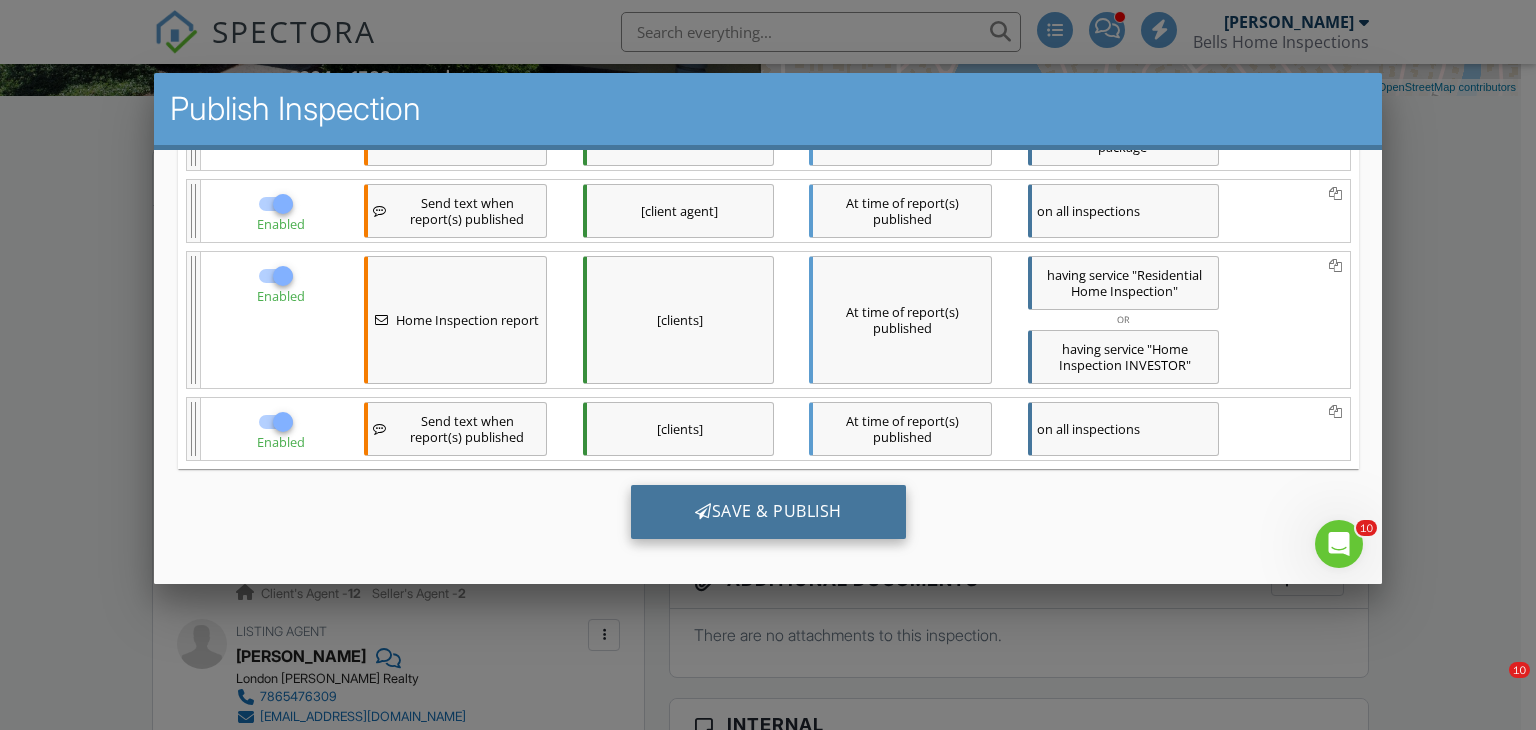 click on "Save & Publish" at bounding box center (767, 512) 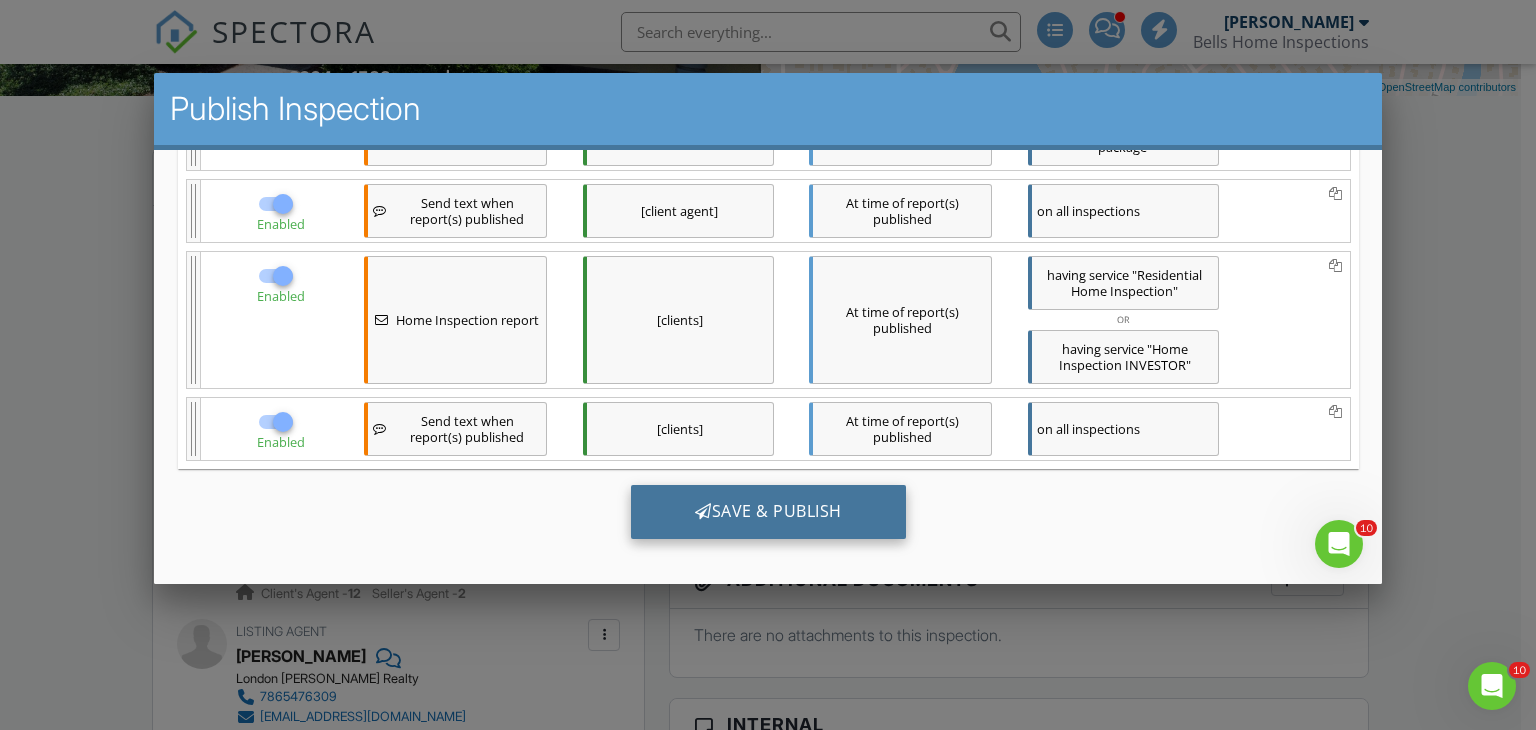 scroll, scrollTop: 0, scrollLeft: 0, axis: both 